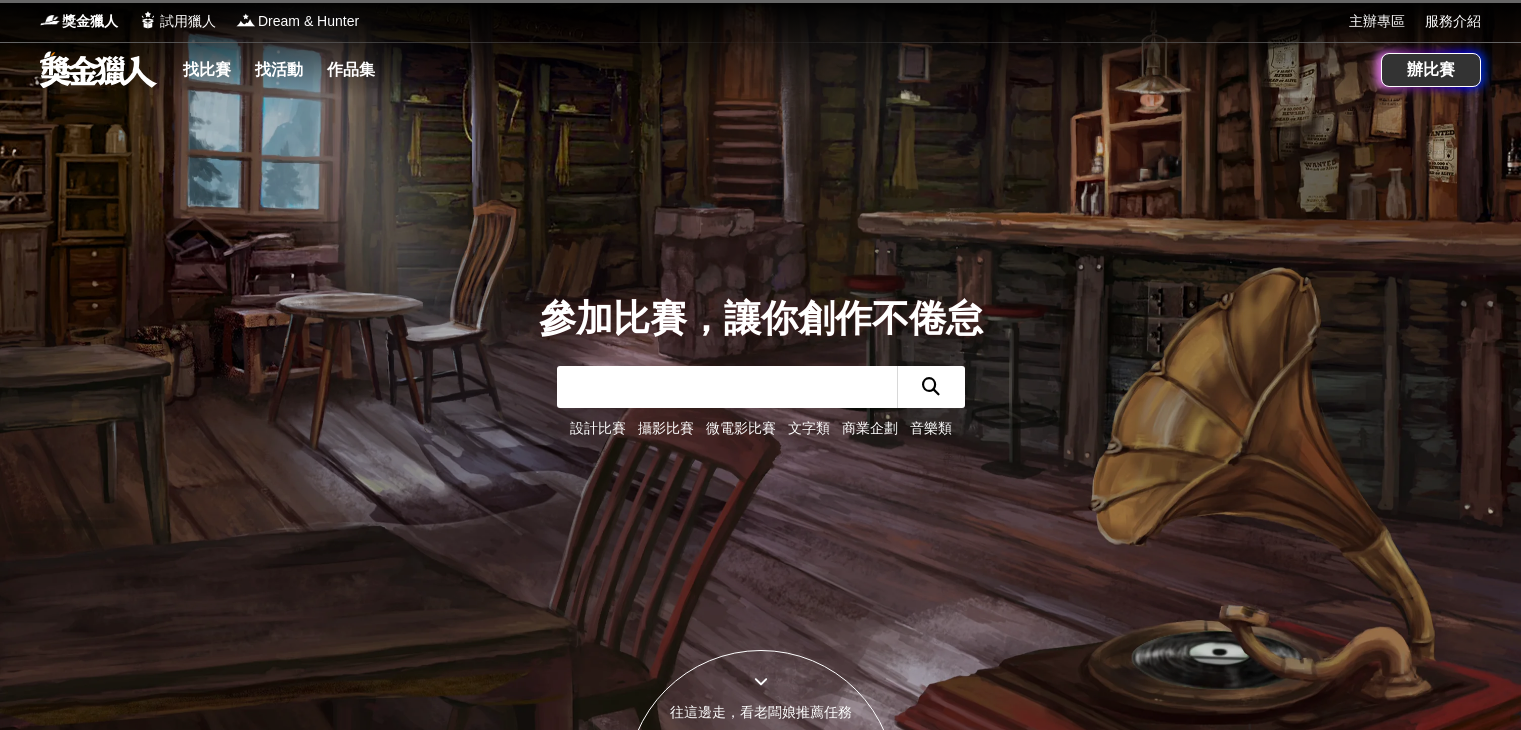 scroll, scrollTop: 0, scrollLeft: 0, axis: both 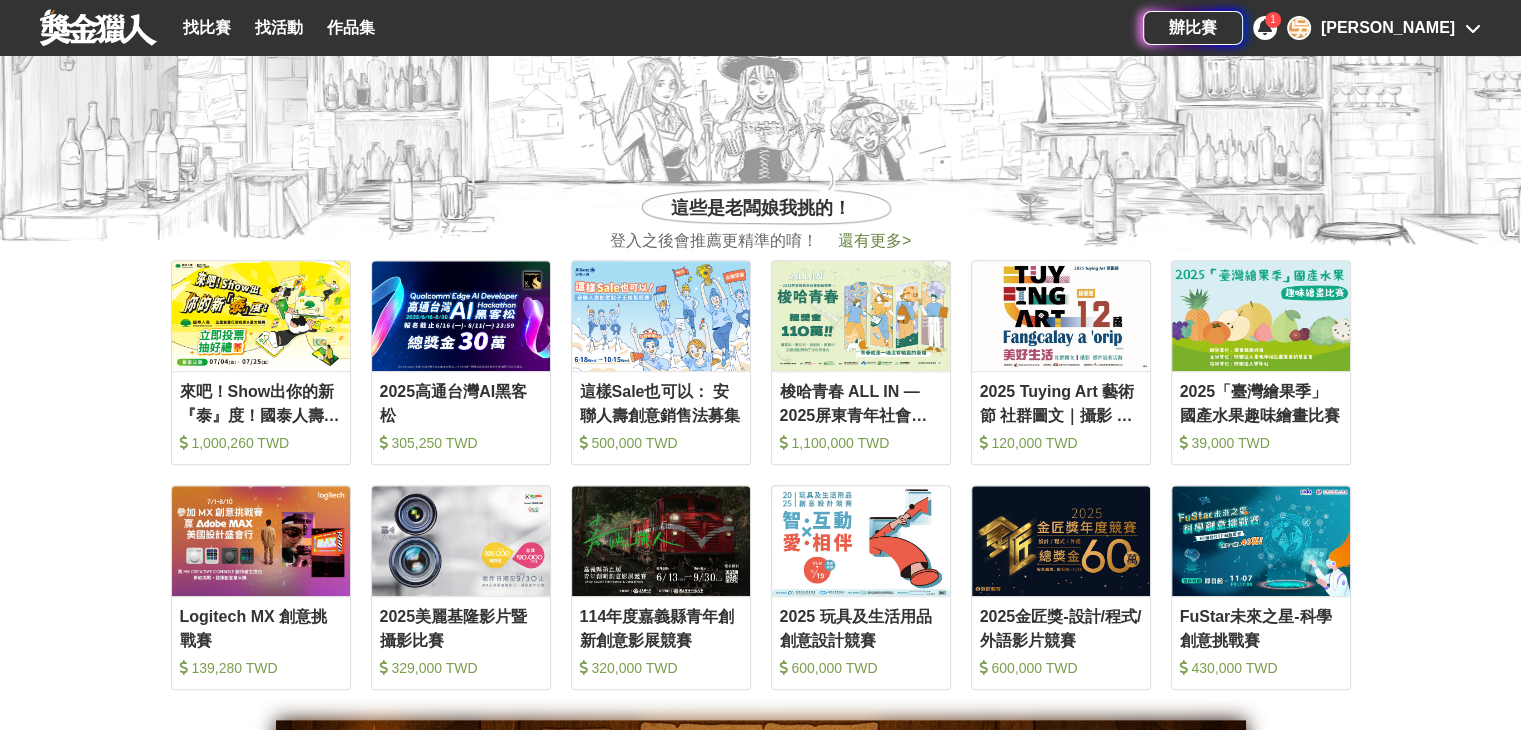 click on "收藏 來吧！Show出你的新『泰』度！國泰人壽全國創意行銷提案&圖文競賽   1,000,260 TWD   收藏 2025高通台灣AI黑客松   305,250 TWD   收藏 這樣Sale也可以： 安聯人壽創意銷售法募集   500,000 TWD   收藏 梭哈青春 ALL IN —2025屏東青年社會創新競賽   1,100,000 TWD   收藏 2025 Tuying Art 藝術節 社群圖文｜攝影 徵件競賽活動   120,000 TWD 2025「臺灣繪果季」國產水果趣味繪畫比賽   39,000 TWD   收藏 Logitech MX 創意挑戰賽   139,280 TWD   收藏 2025美麗基隆影片暨攝影比賽   329,000 TWD   收藏 114年度嘉義縣青年創新創意影展競賽   320,000 TWD   收藏 2025 玩具及生活用品創意設計競賽   600,000 TWD   收藏 2025金匠獎-設計/程式/外語影片競賽   600,000 TWD   收藏 FuStar未來之星-科學創意挑戰賽   430,000 TWD" at bounding box center (760, 475) 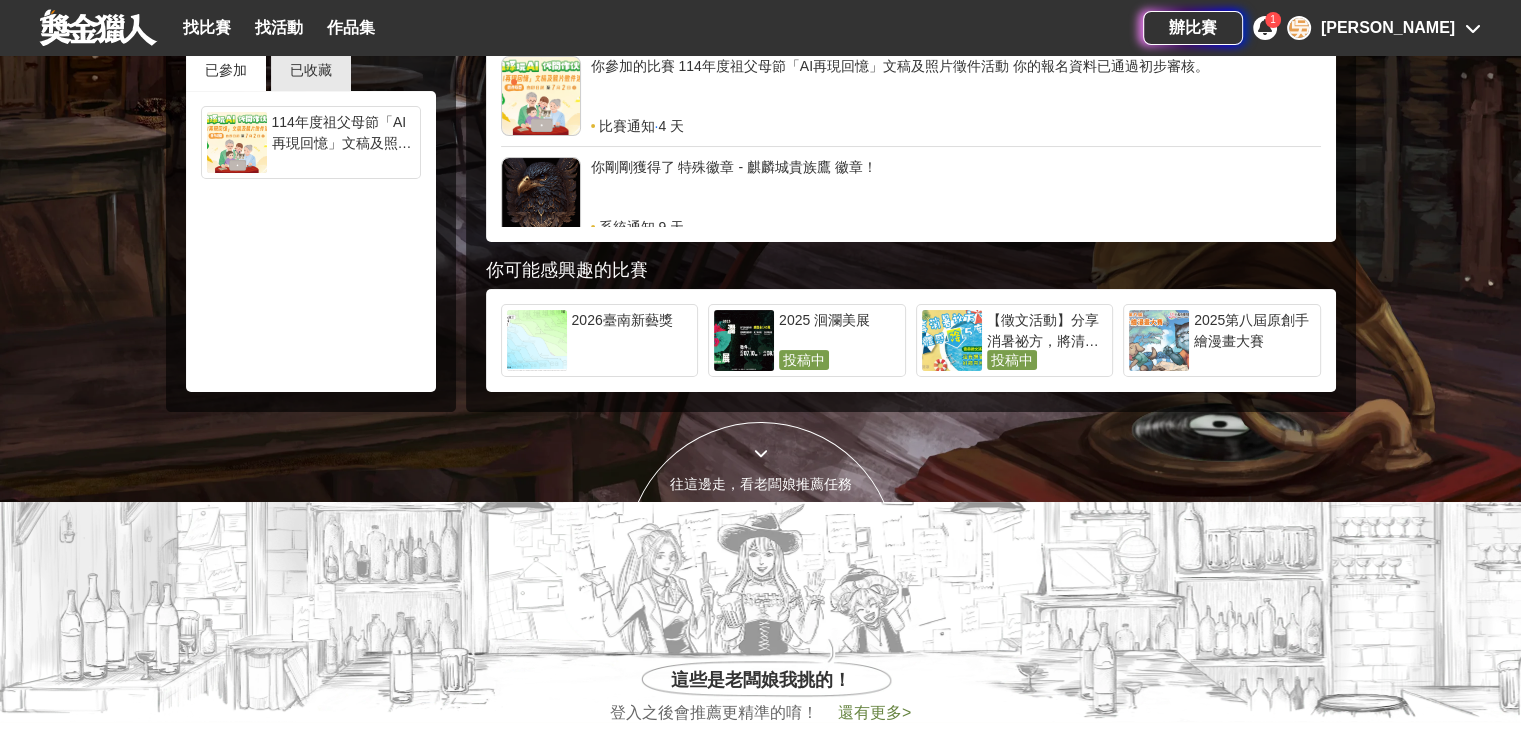 scroll, scrollTop: 0, scrollLeft: 0, axis: both 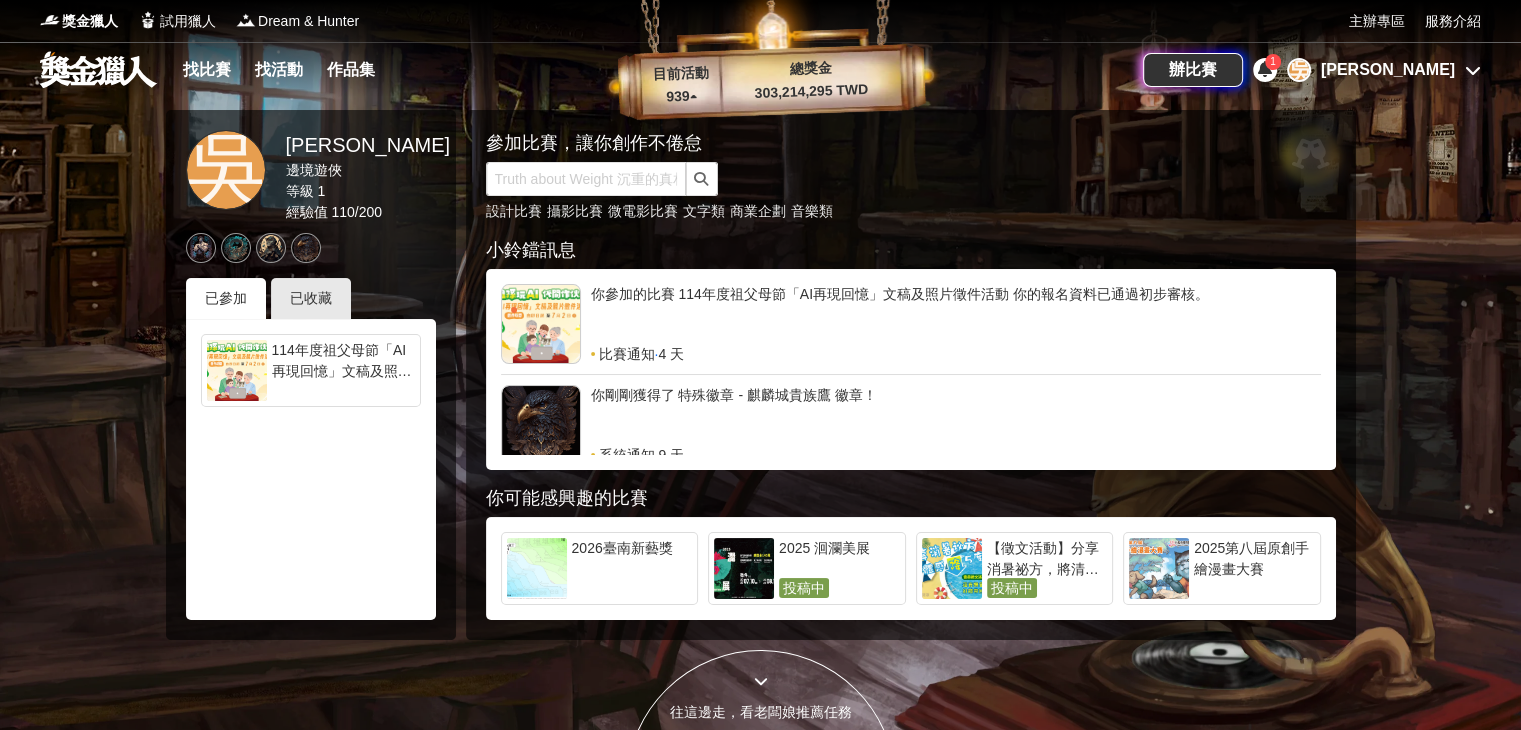 click on "【徵文活動】分享消暑祕方，將清涼好禮帶回家" at bounding box center (1047, 558) 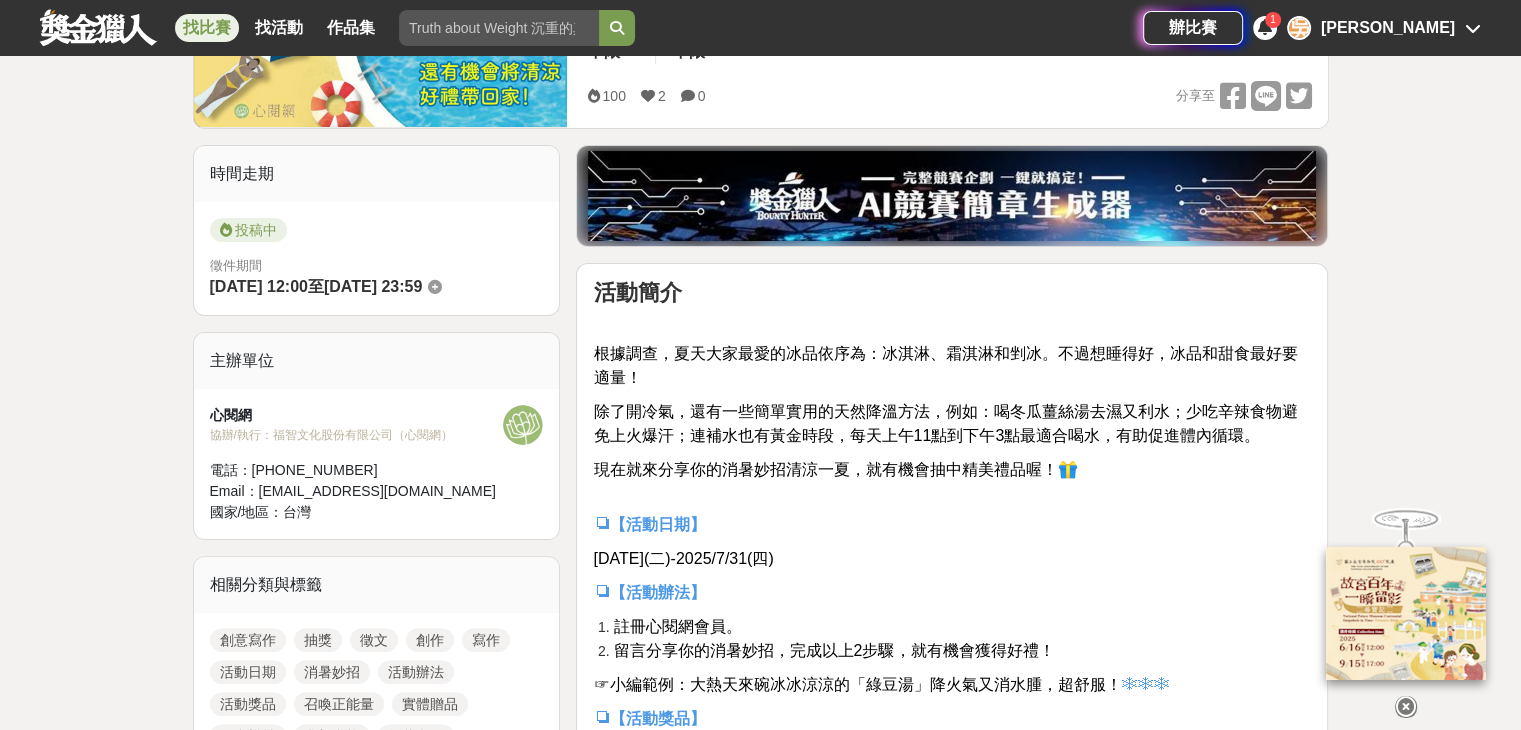 scroll, scrollTop: 400, scrollLeft: 0, axis: vertical 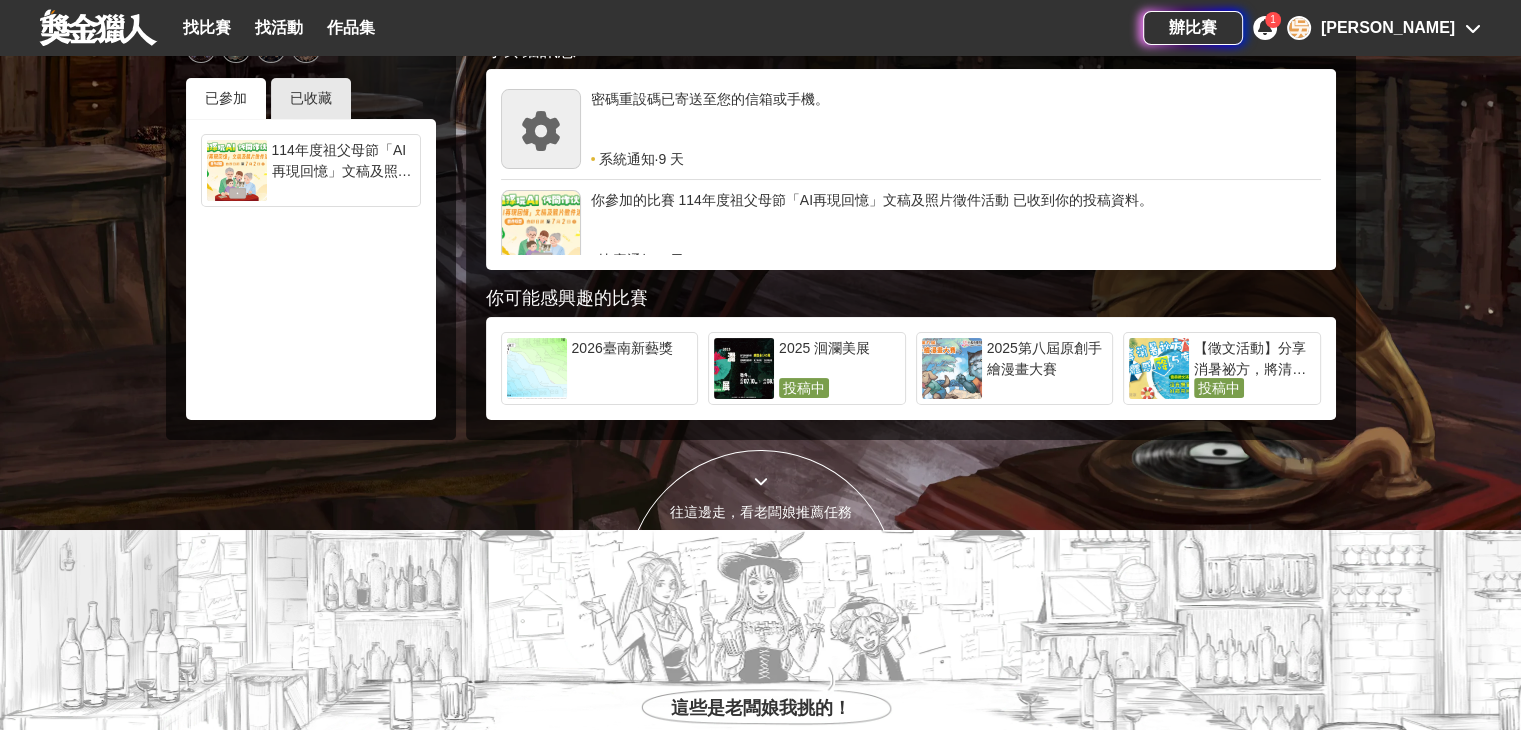click at bounding box center [761, 481] 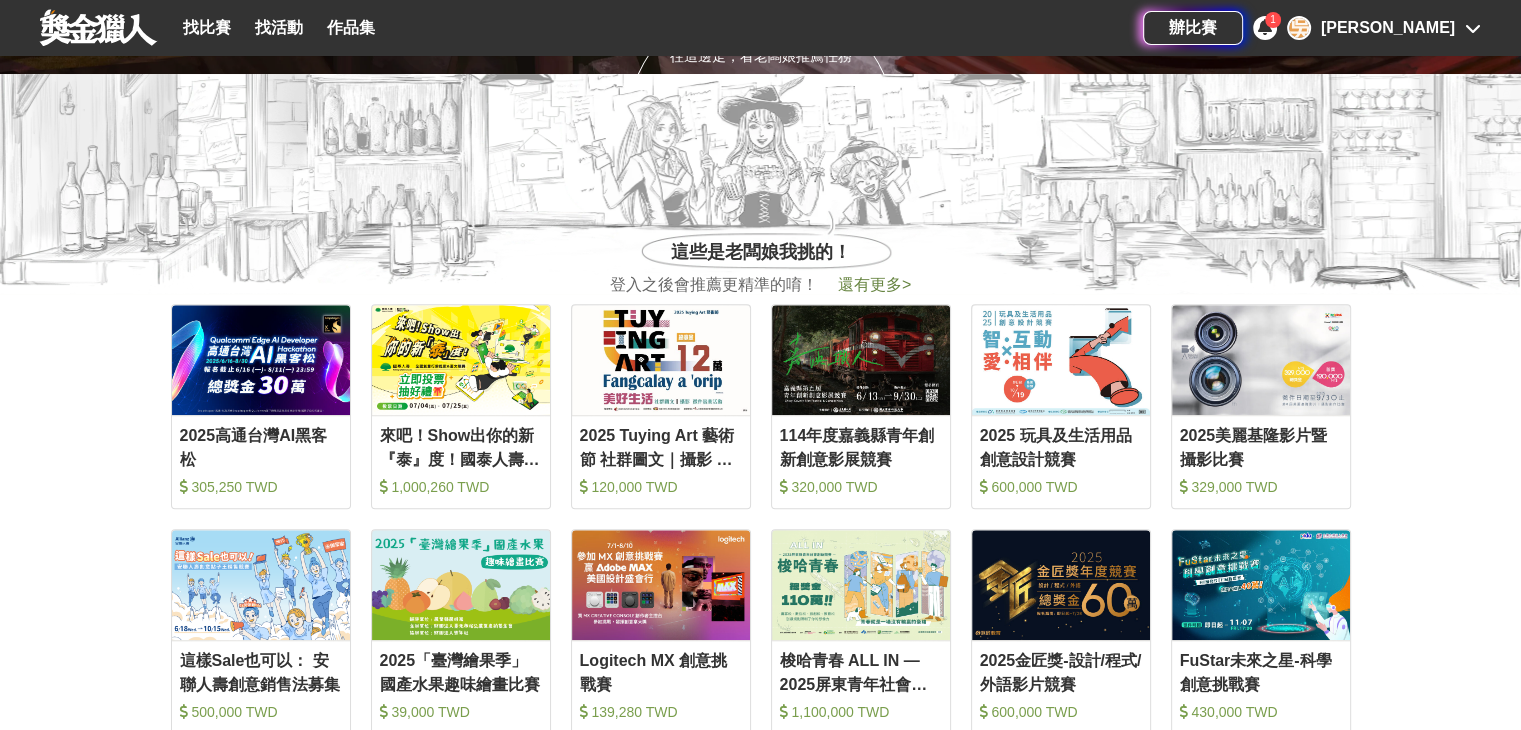 scroll, scrollTop: 674, scrollLeft: 0, axis: vertical 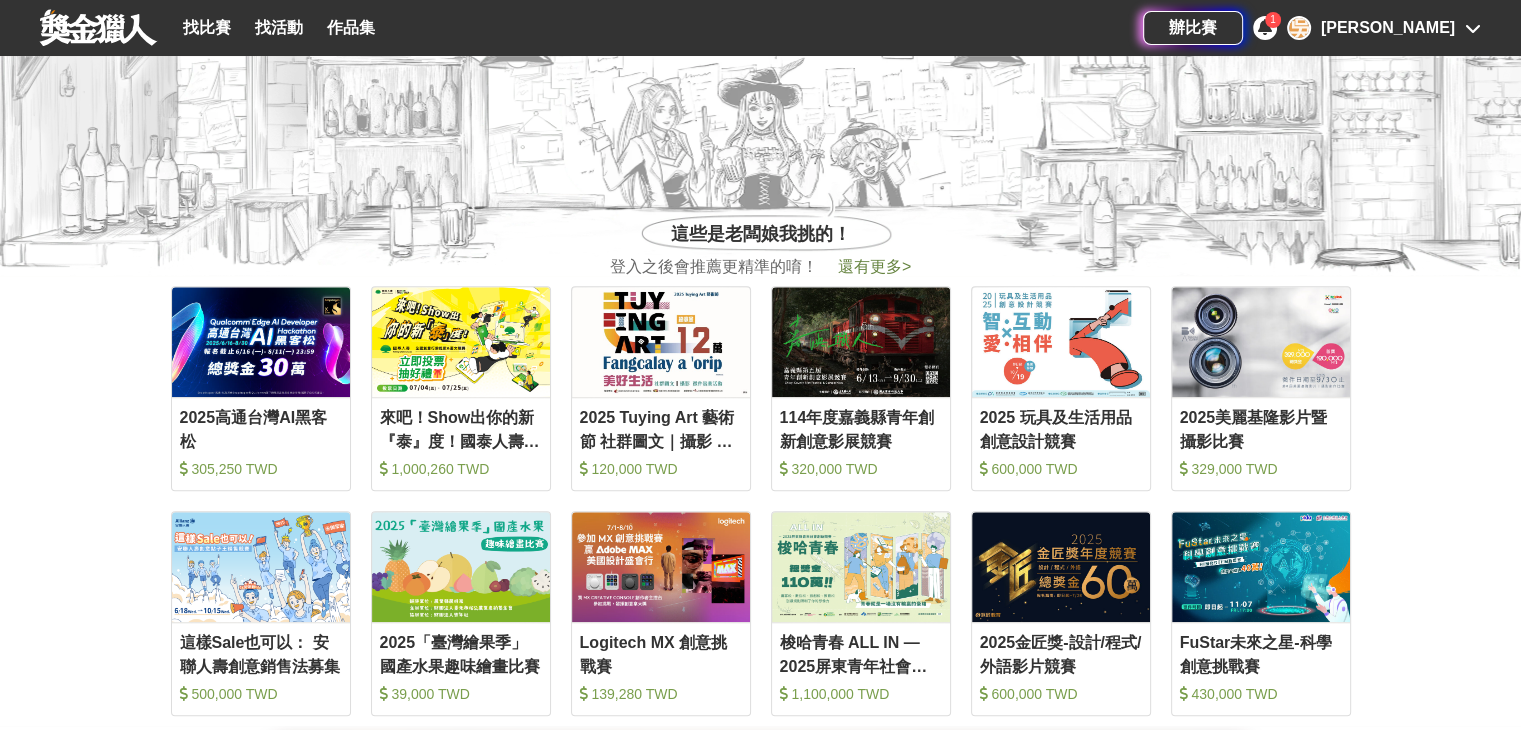 click on "還有更多  >" at bounding box center [874, 266] 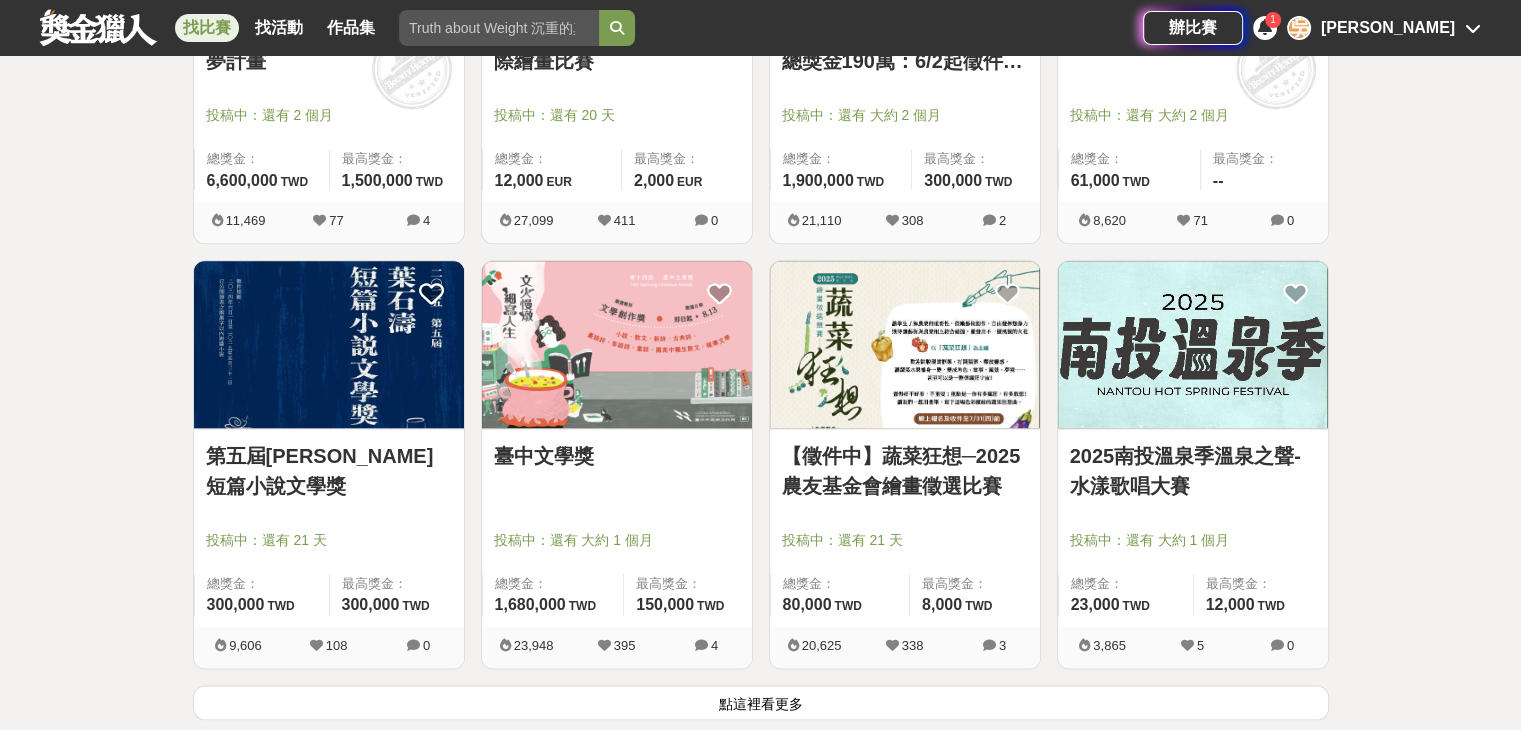 scroll, scrollTop: 2400, scrollLeft: 0, axis: vertical 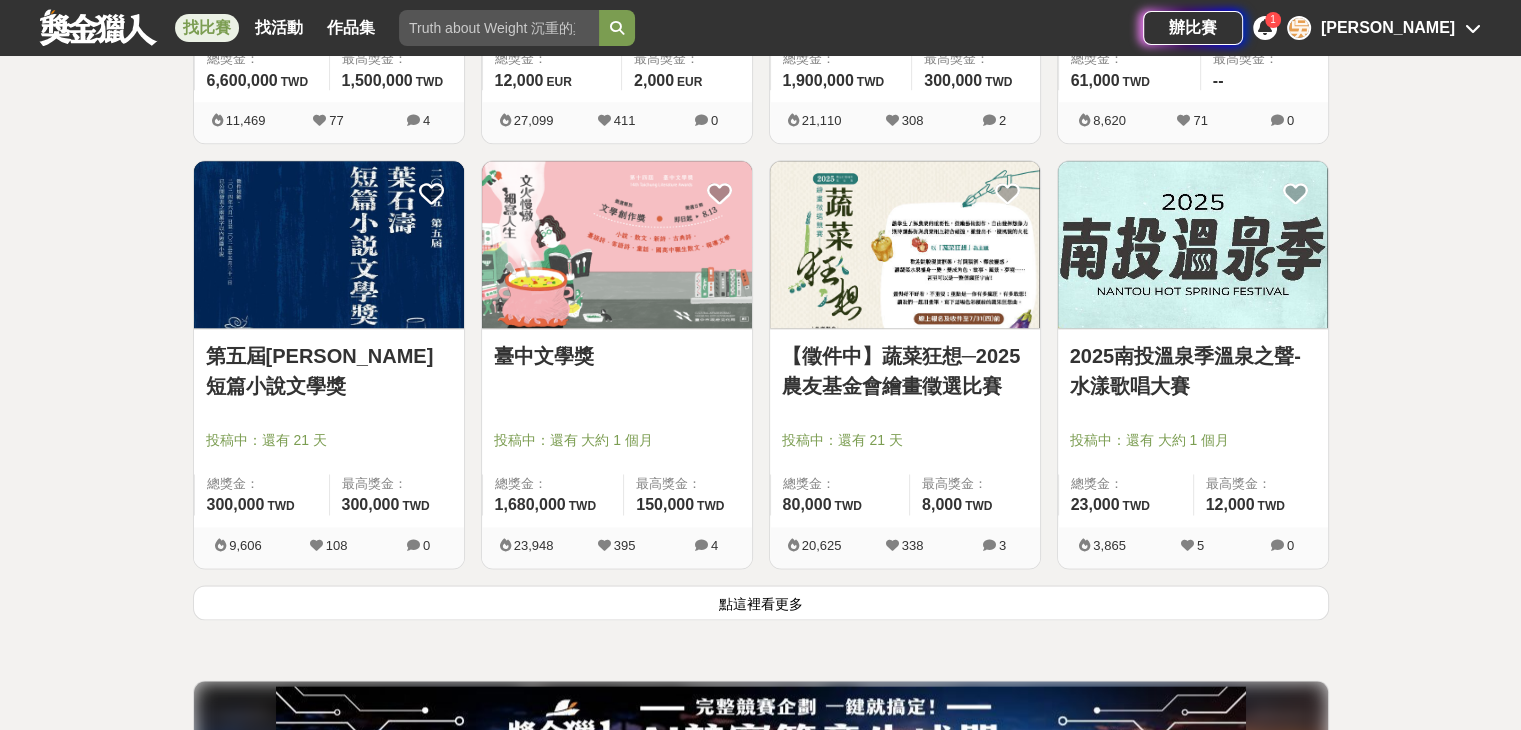 click on "點這裡看更多" at bounding box center [761, 602] 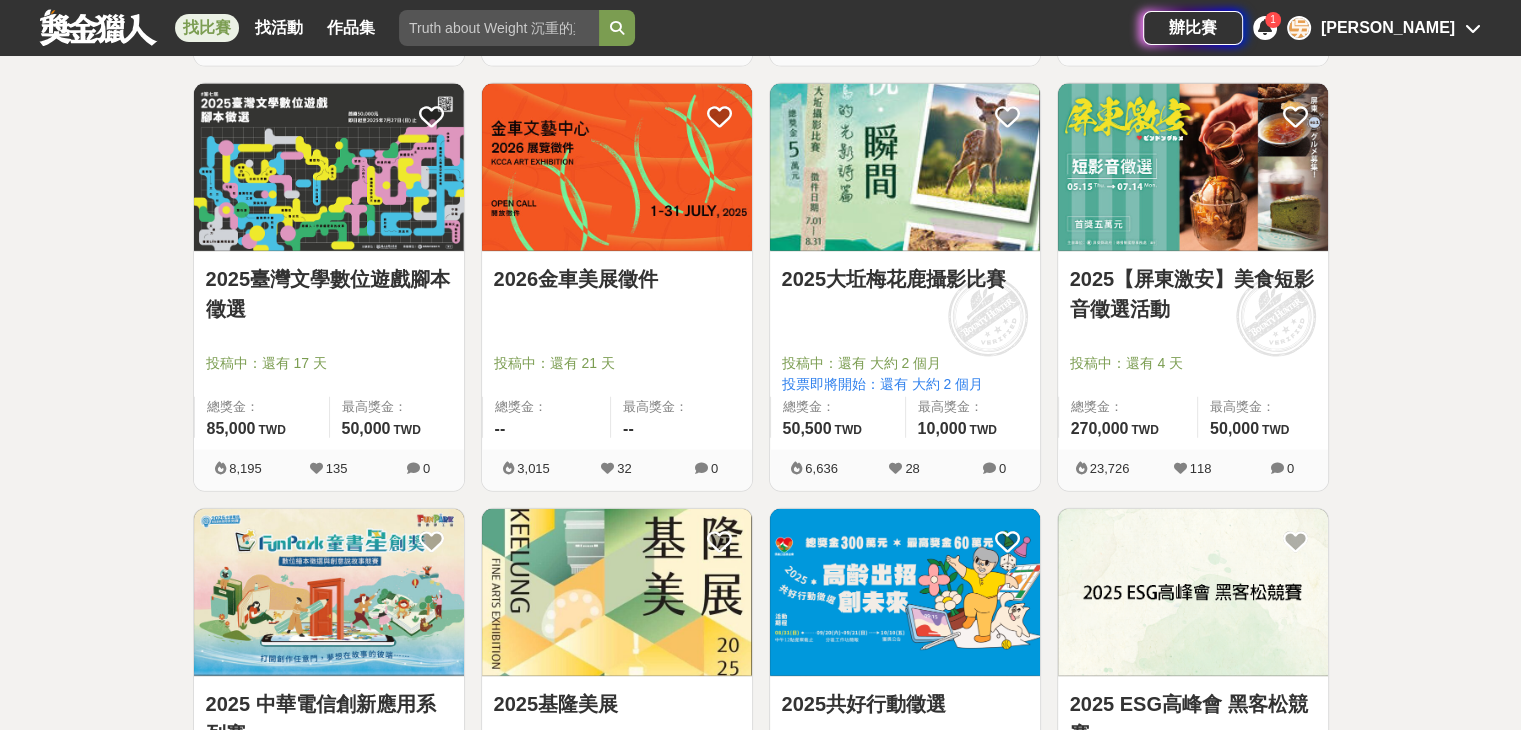 scroll, scrollTop: 5100, scrollLeft: 0, axis: vertical 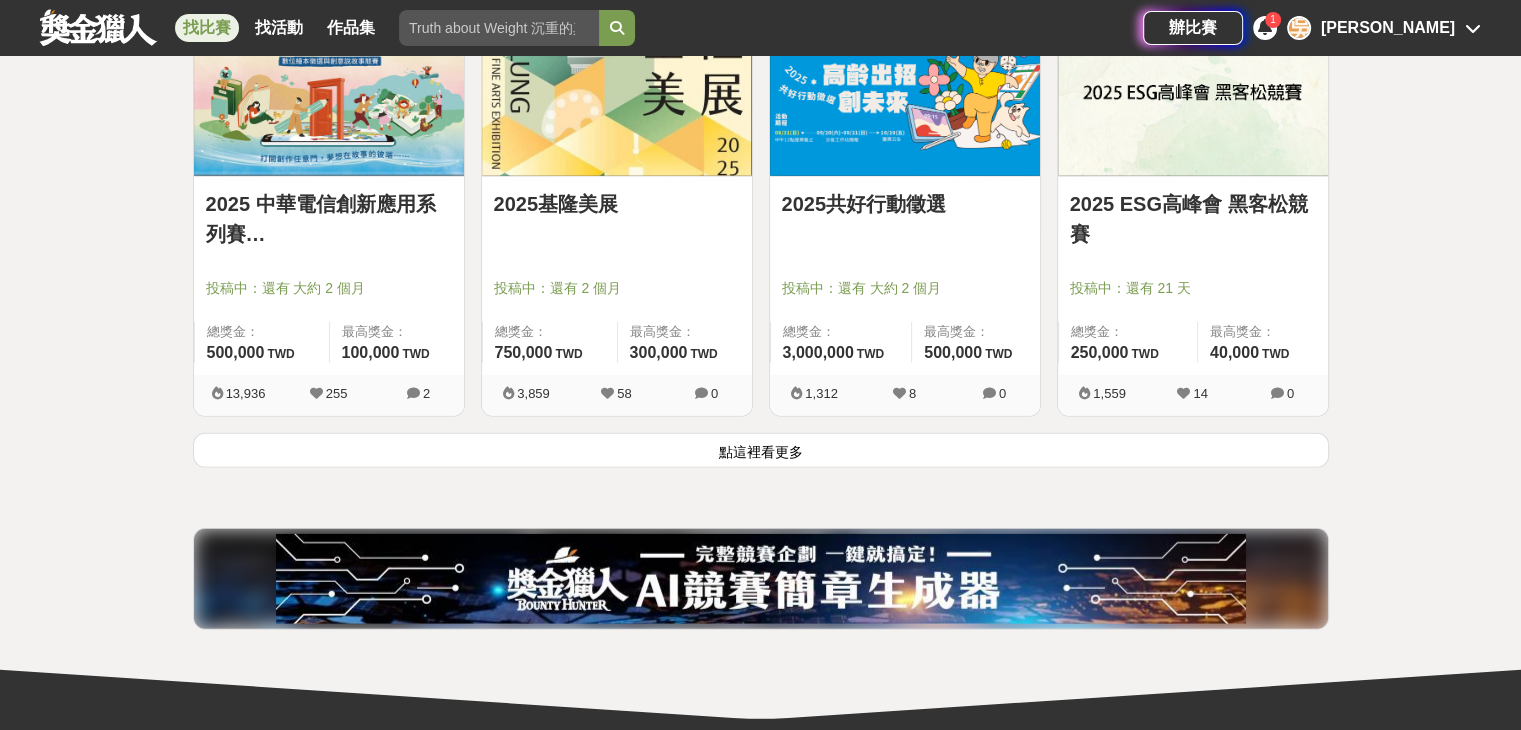 click on "點這裡看更多" at bounding box center (761, 450) 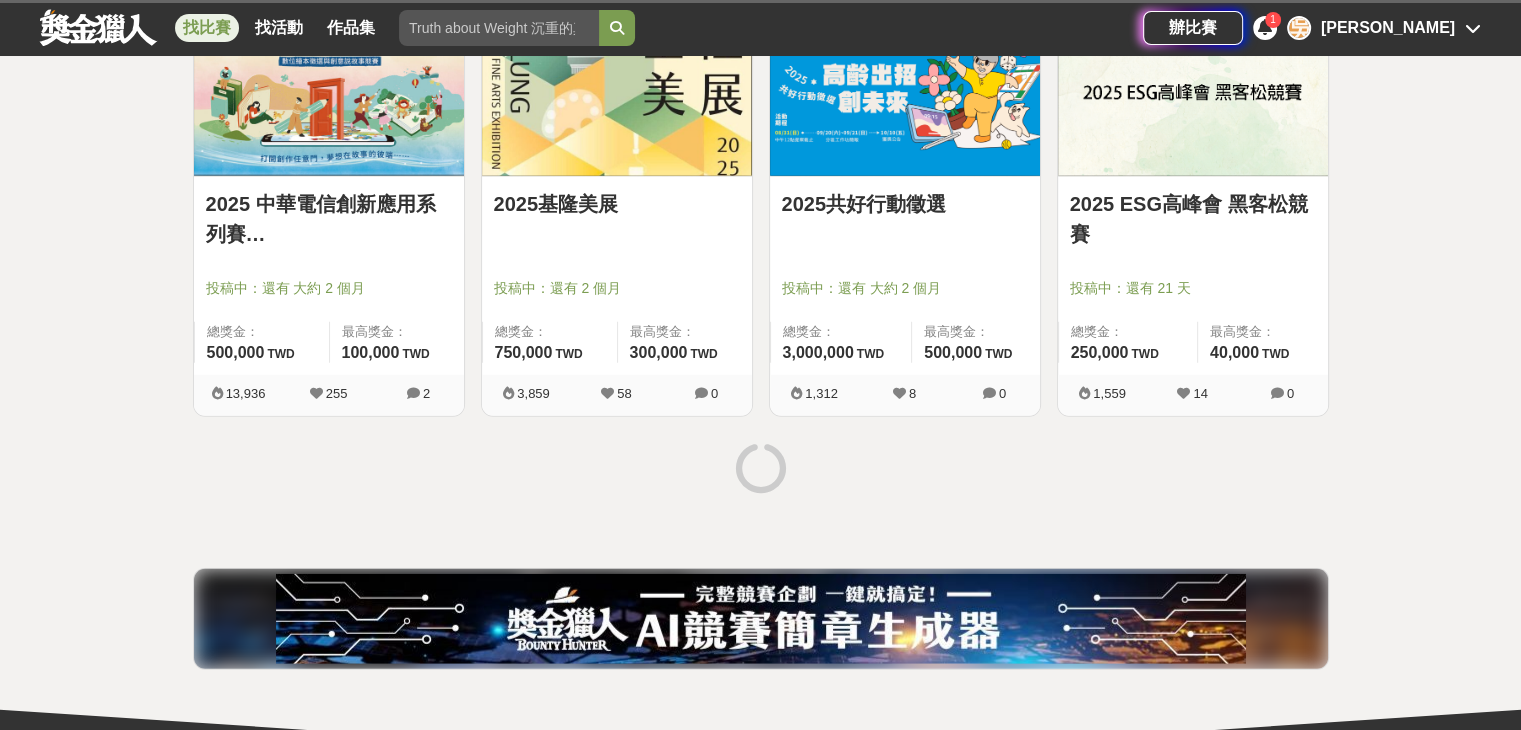 click on "2025共好行動徵選" at bounding box center (905, 204) 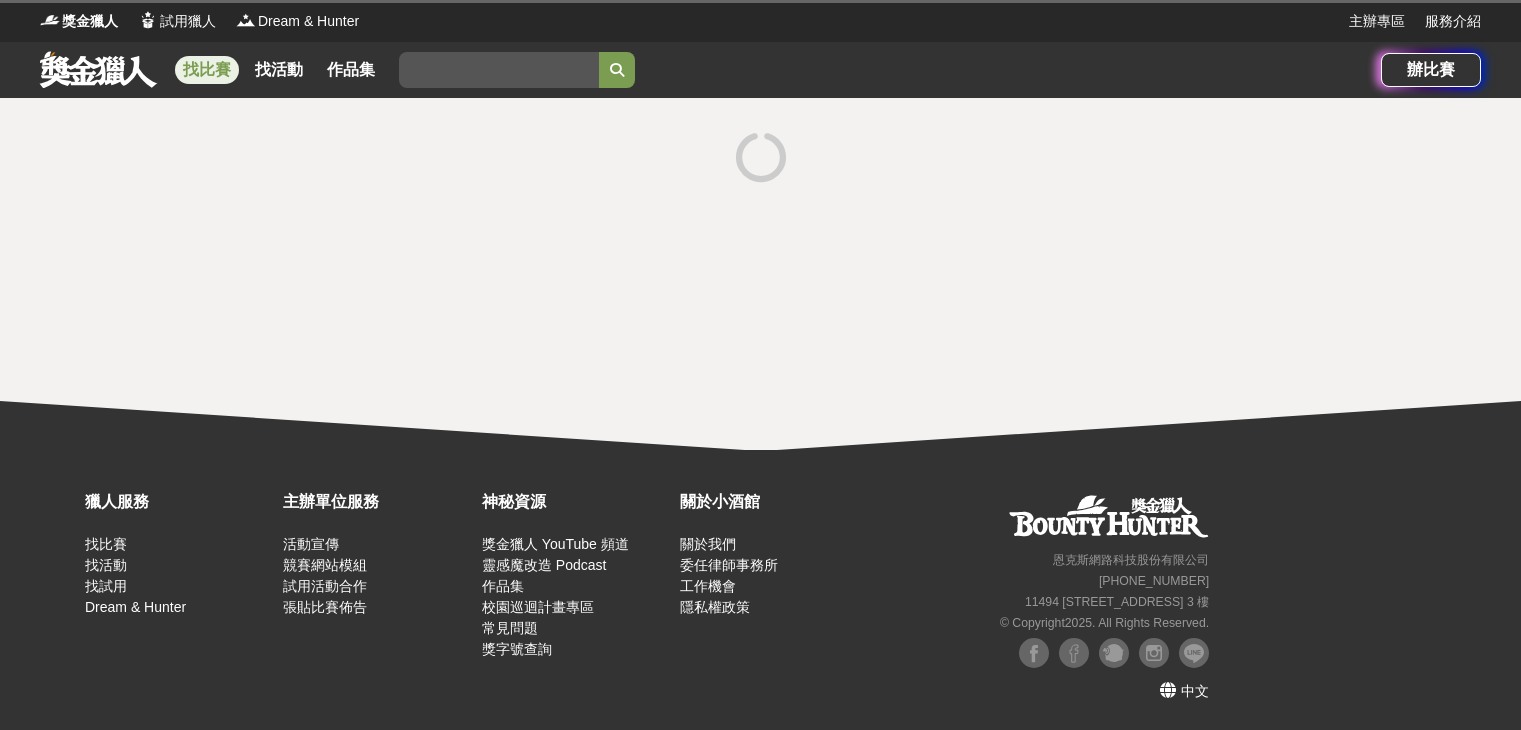 scroll, scrollTop: 0, scrollLeft: 0, axis: both 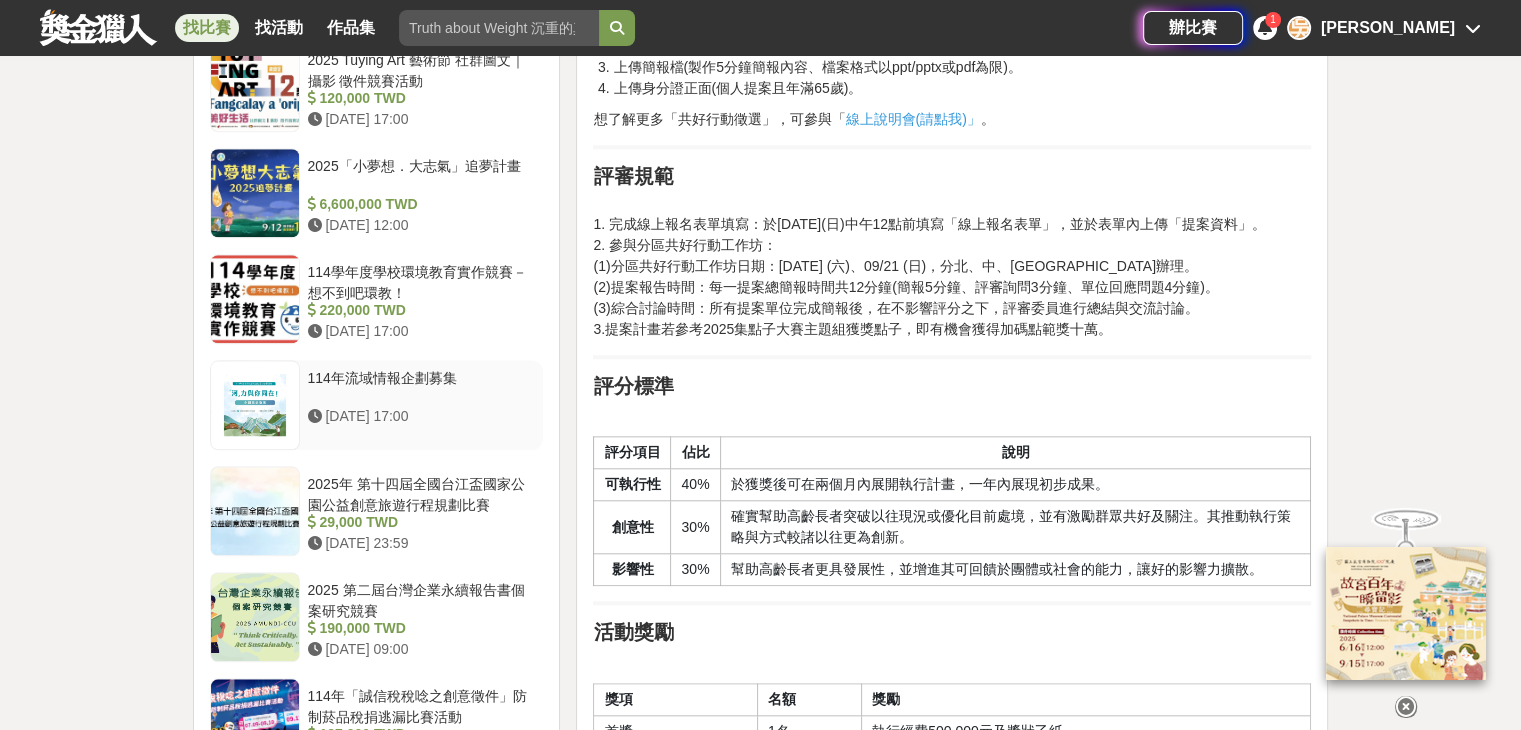 click on "114年流域情報企劃募集" at bounding box center (422, 387) 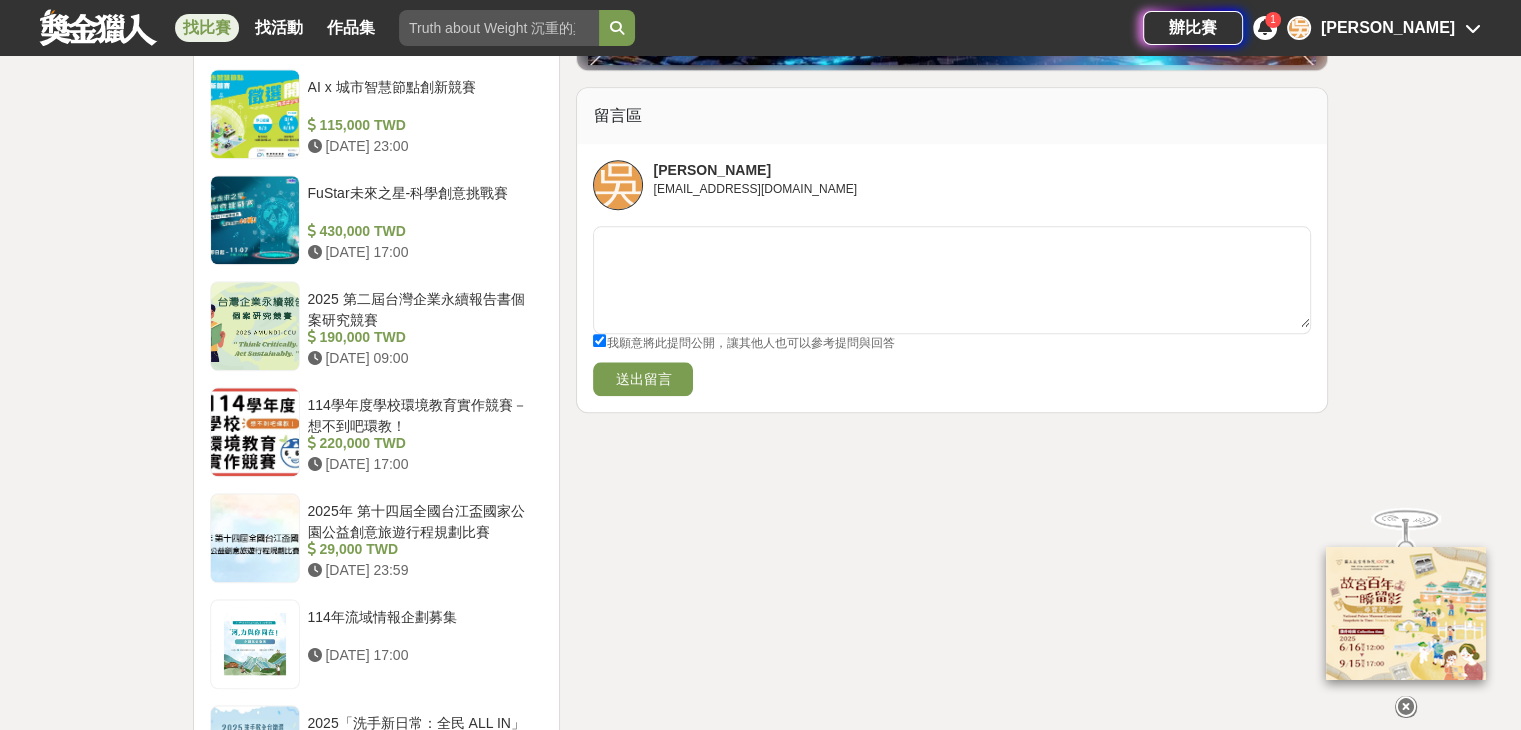 scroll, scrollTop: 1900, scrollLeft: 0, axis: vertical 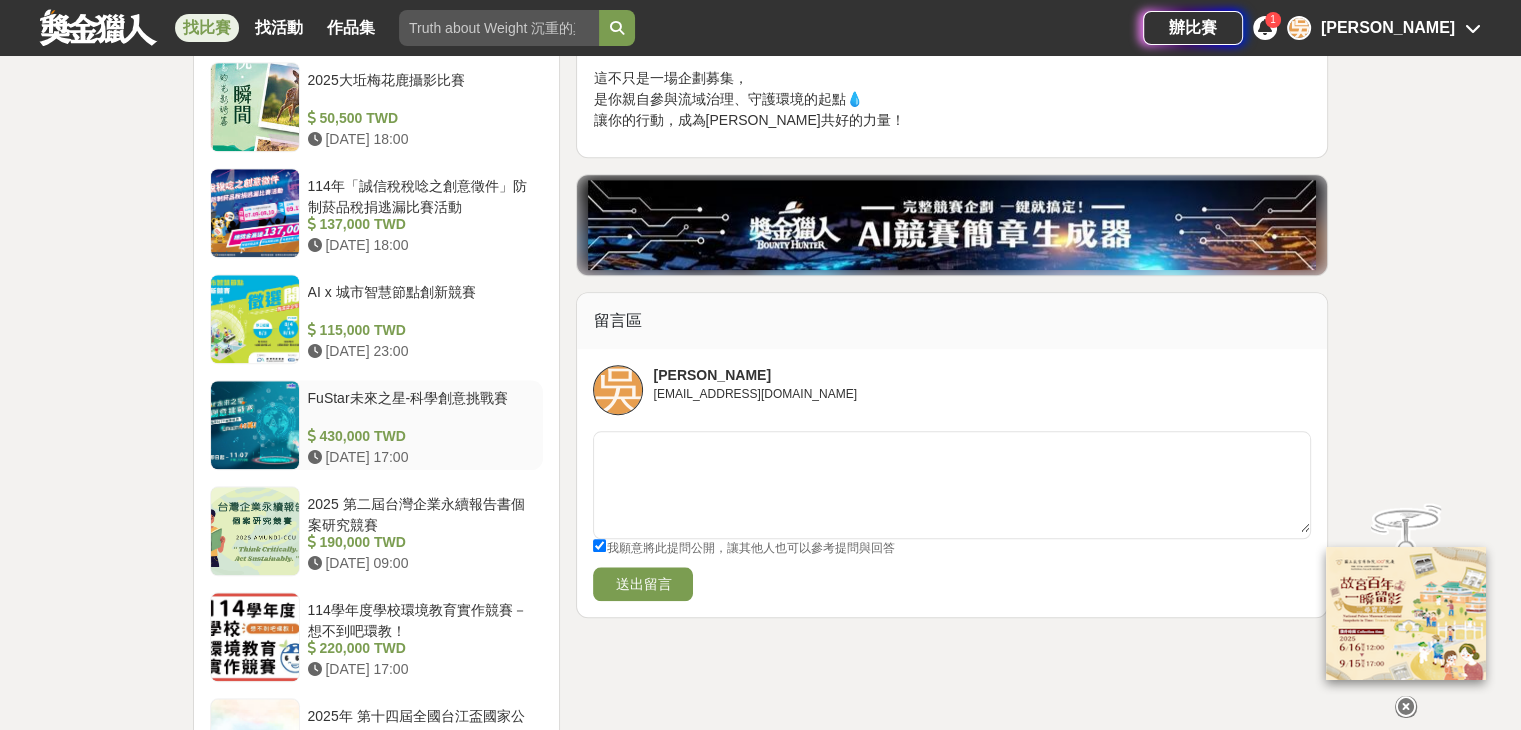 click on "FuStar未來之星-科學創意挑戰賽" at bounding box center (422, 407) 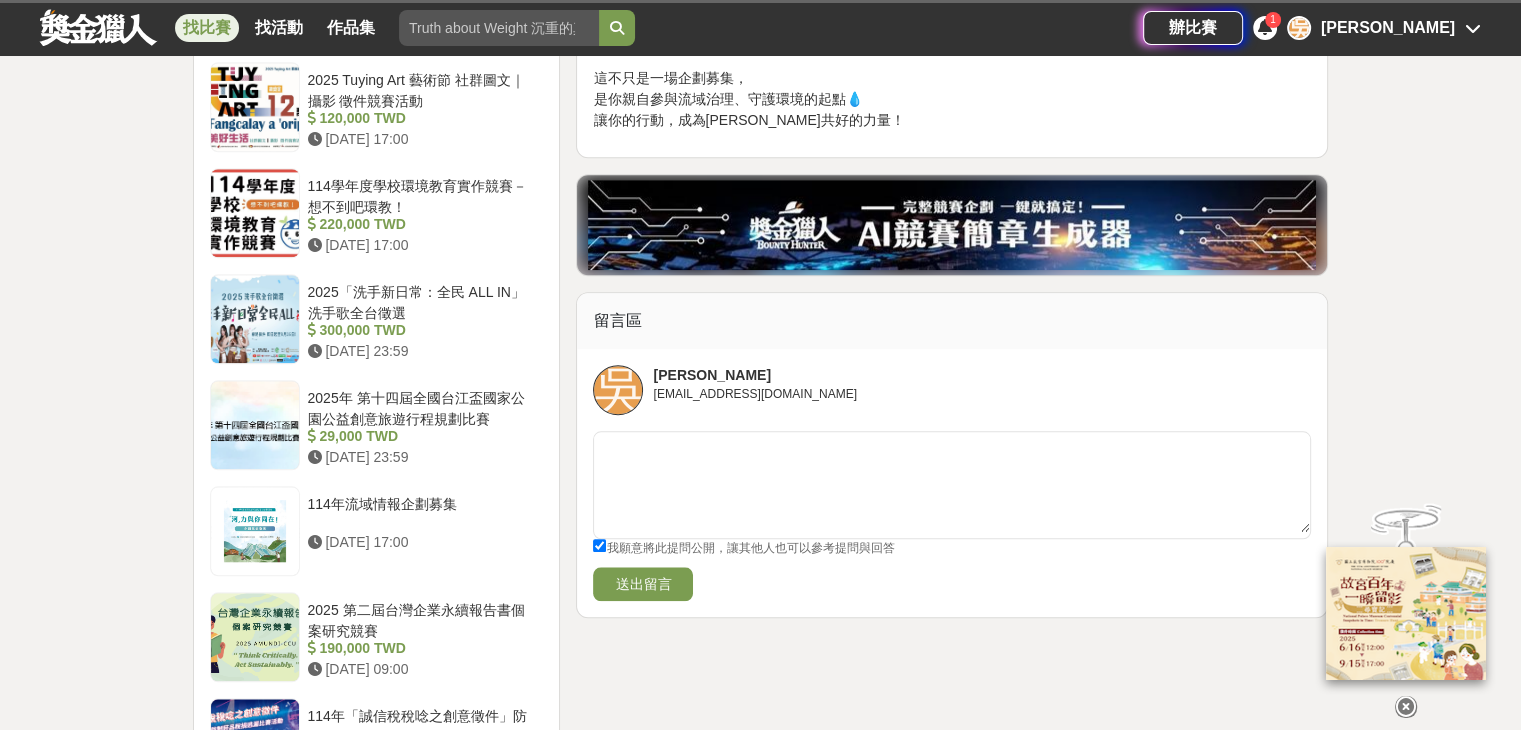 scroll, scrollTop: 1897, scrollLeft: 0, axis: vertical 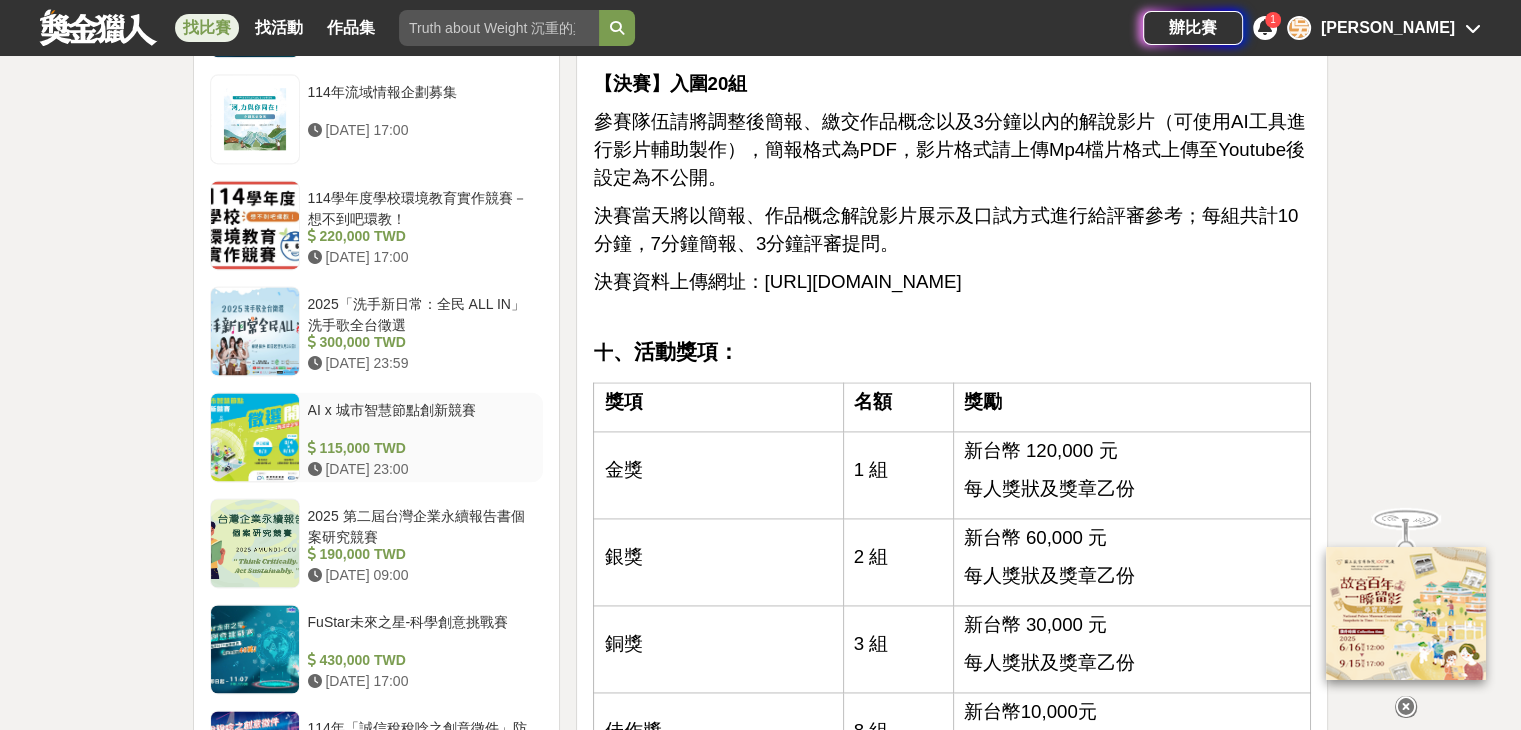 click on "AI x 城市智慧節點創新競賽" at bounding box center [422, 419] 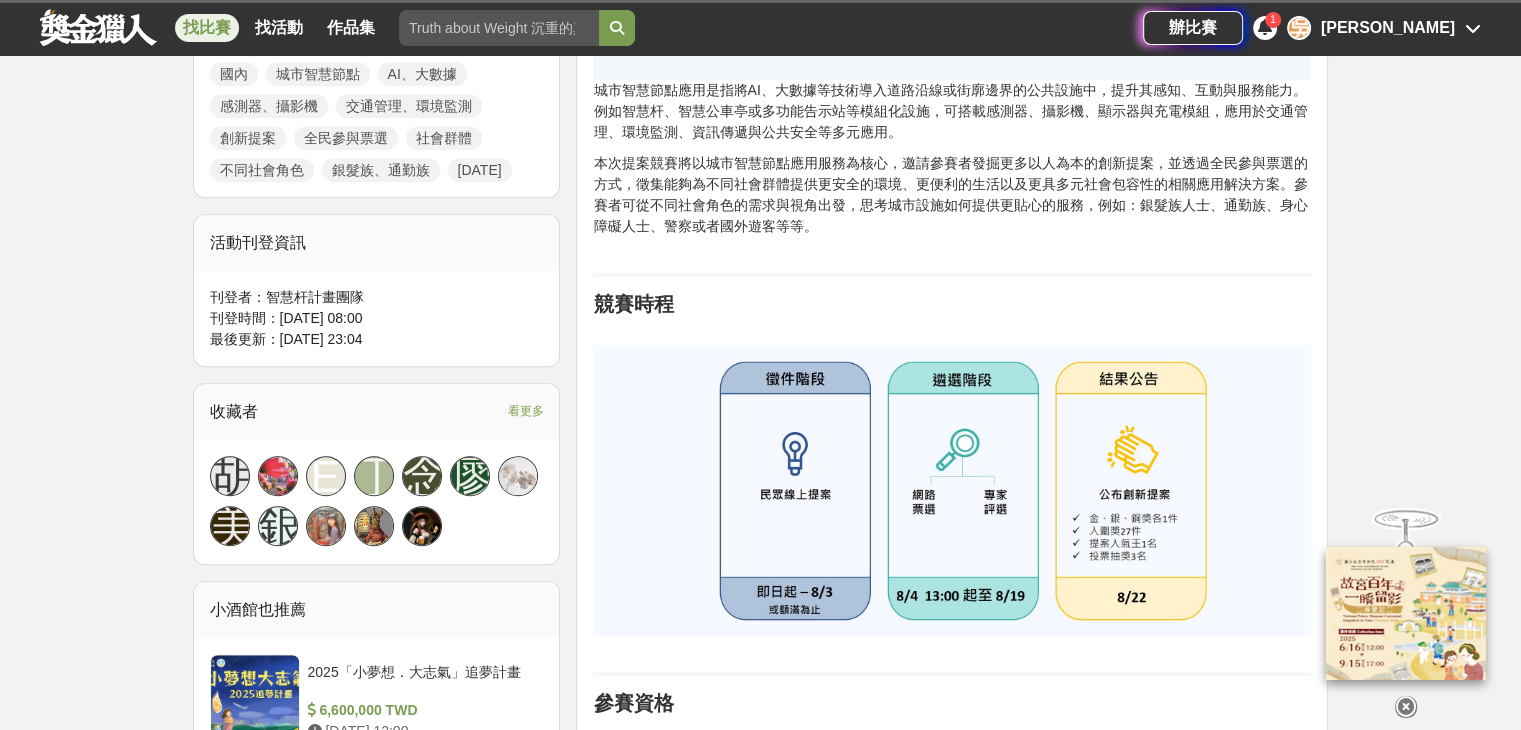 scroll, scrollTop: 1140, scrollLeft: 0, axis: vertical 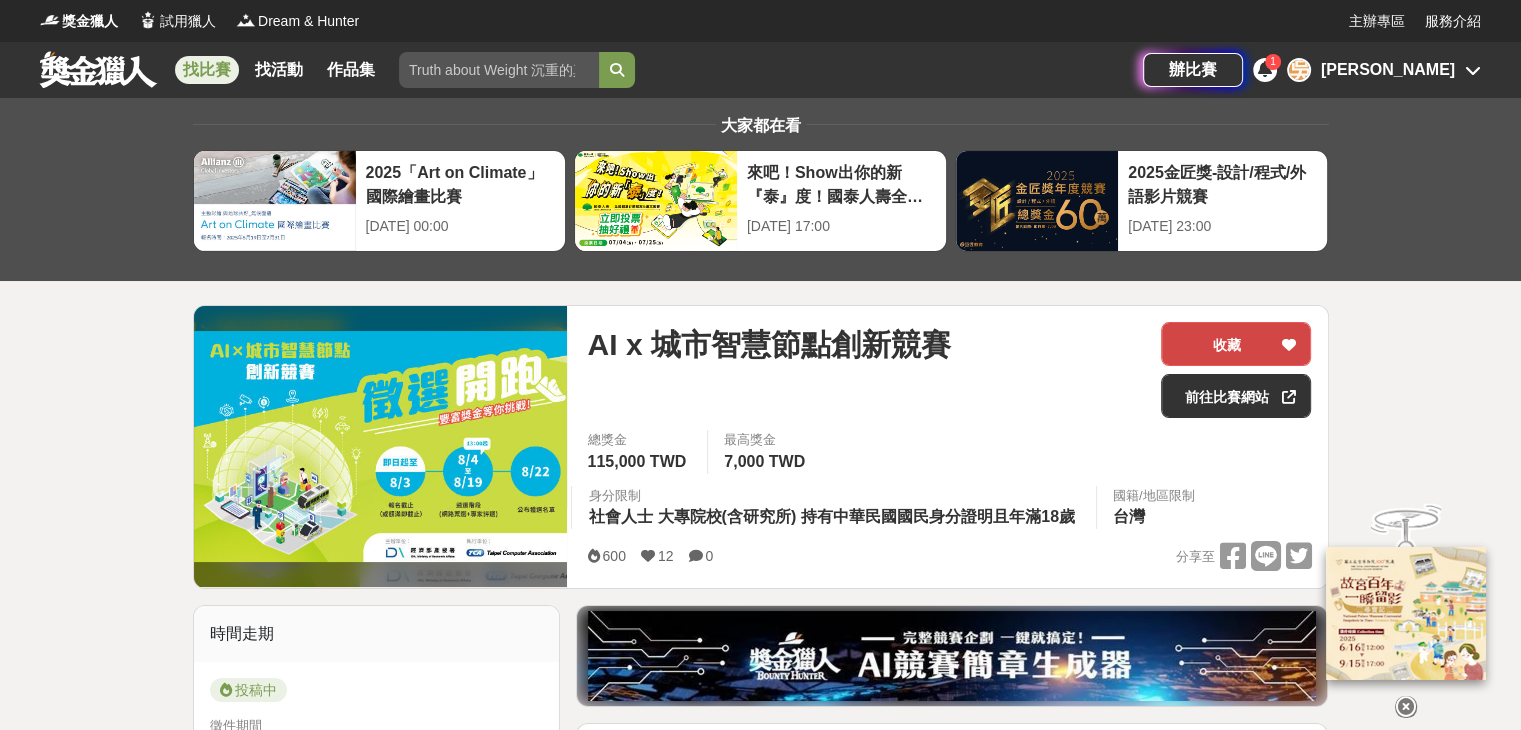 click on "收藏" at bounding box center [1236, 344] 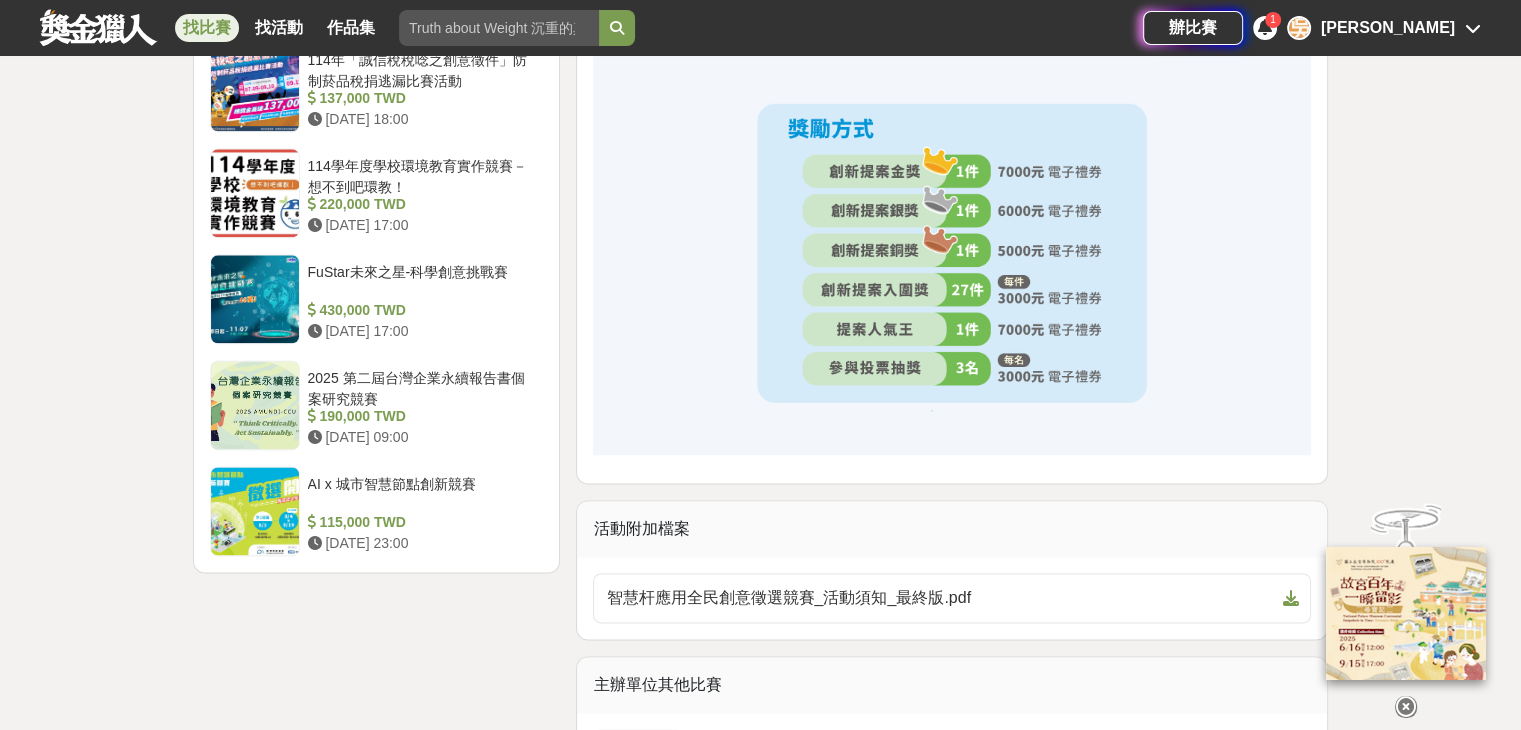 scroll, scrollTop: 2400, scrollLeft: 0, axis: vertical 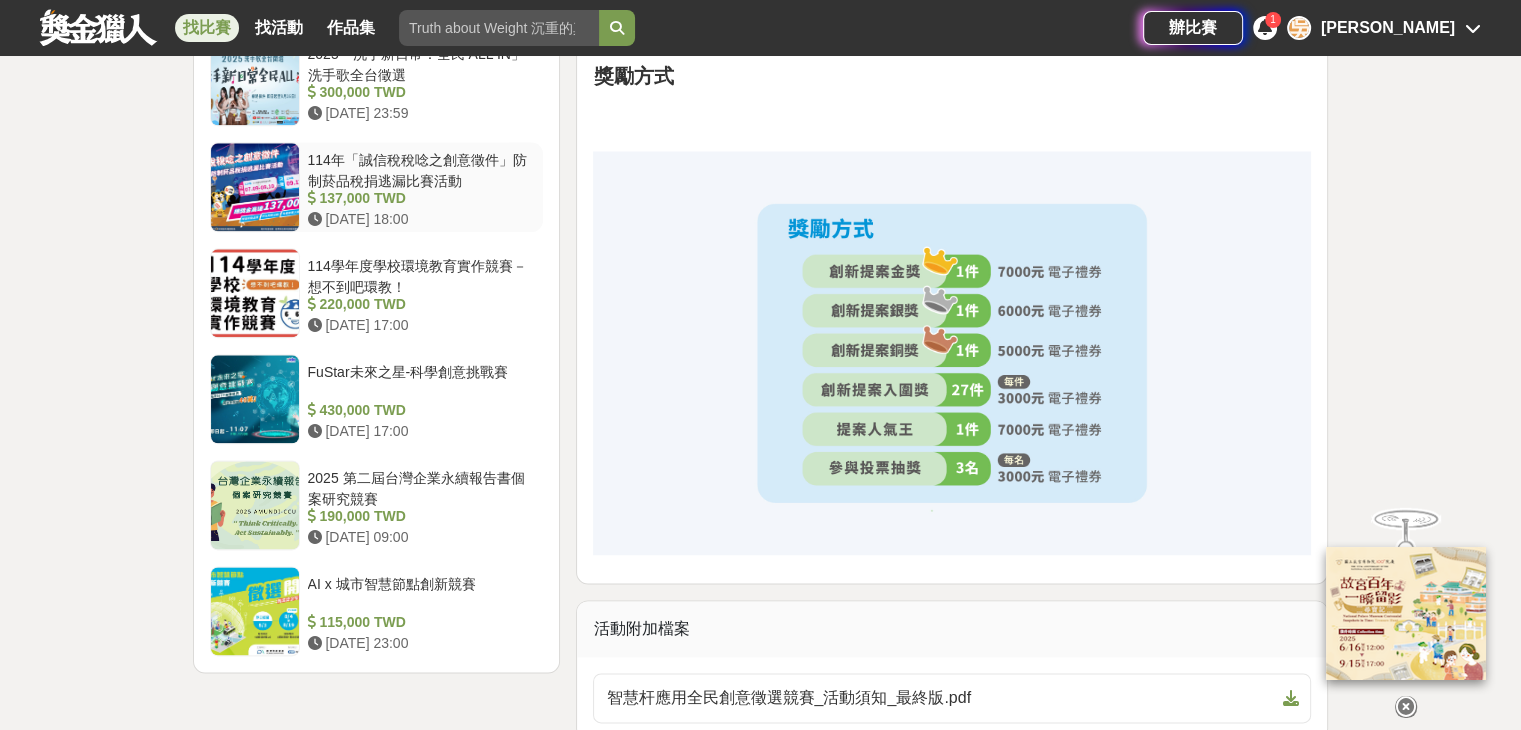 click on "137,000 TWD" at bounding box center [422, 198] 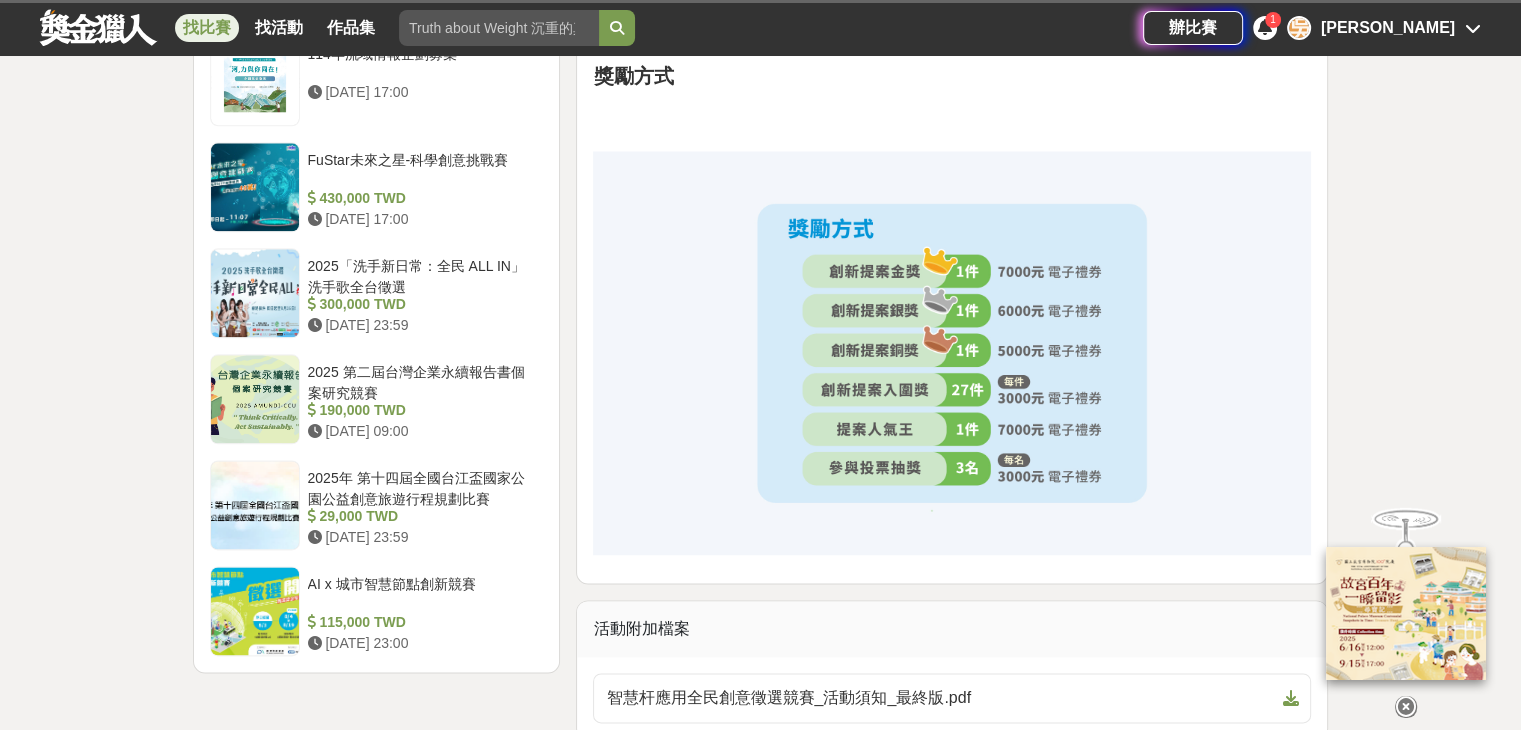 scroll, scrollTop: 2397, scrollLeft: 0, axis: vertical 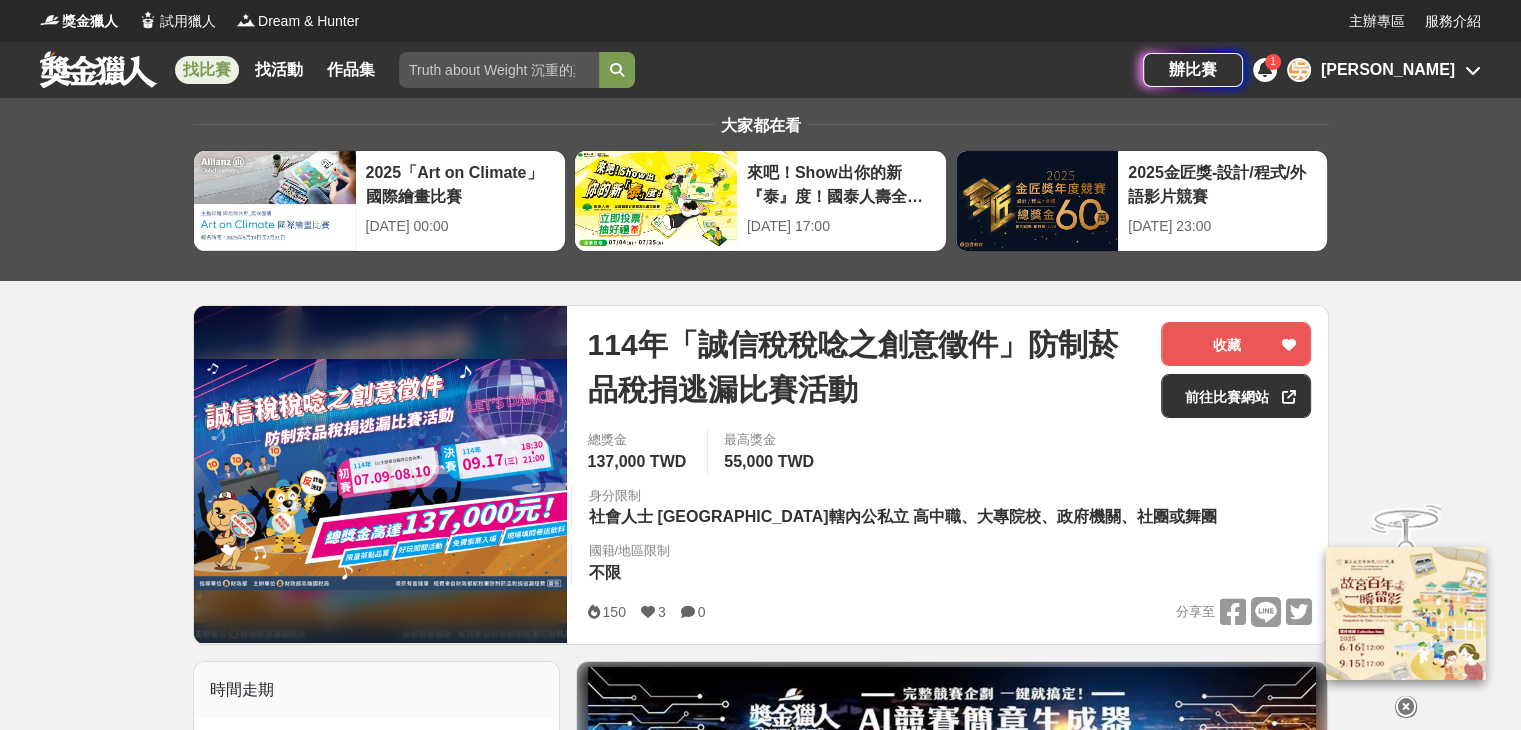 click on "找比賽" at bounding box center (207, 70) 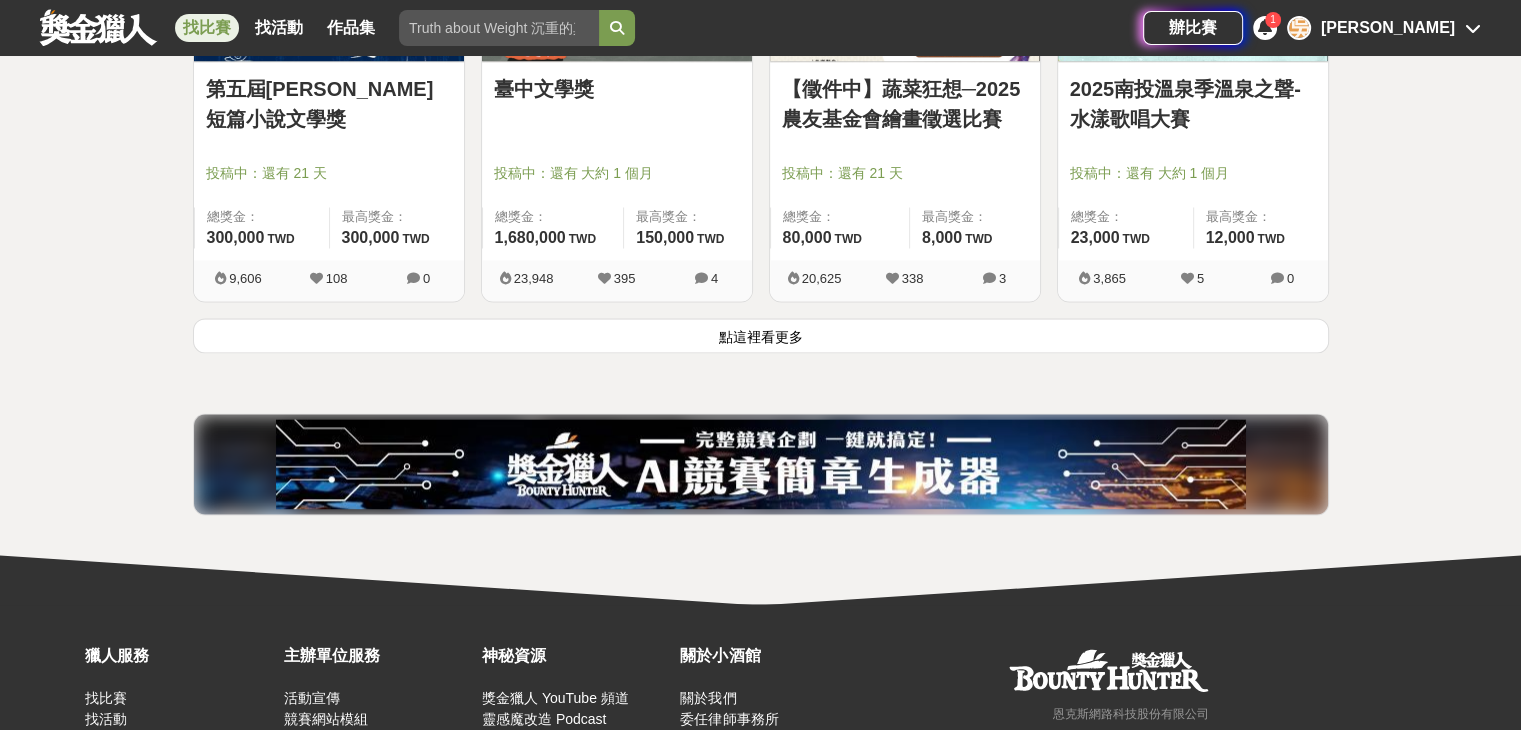 scroll, scrollTop: 2700, scrollLeft: 0, axis: vertical 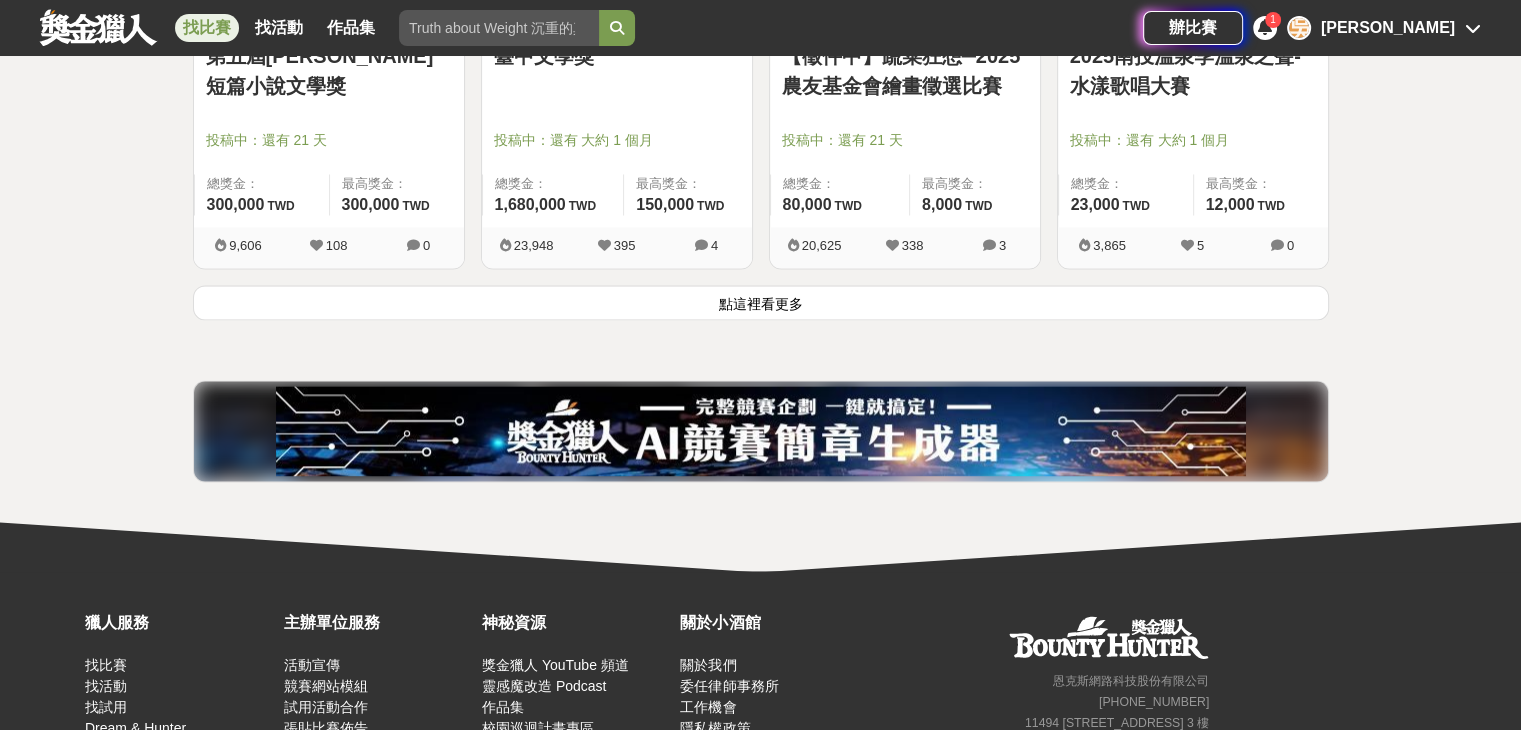 click on "點這裡看更多" at bounding box center (761, 302) 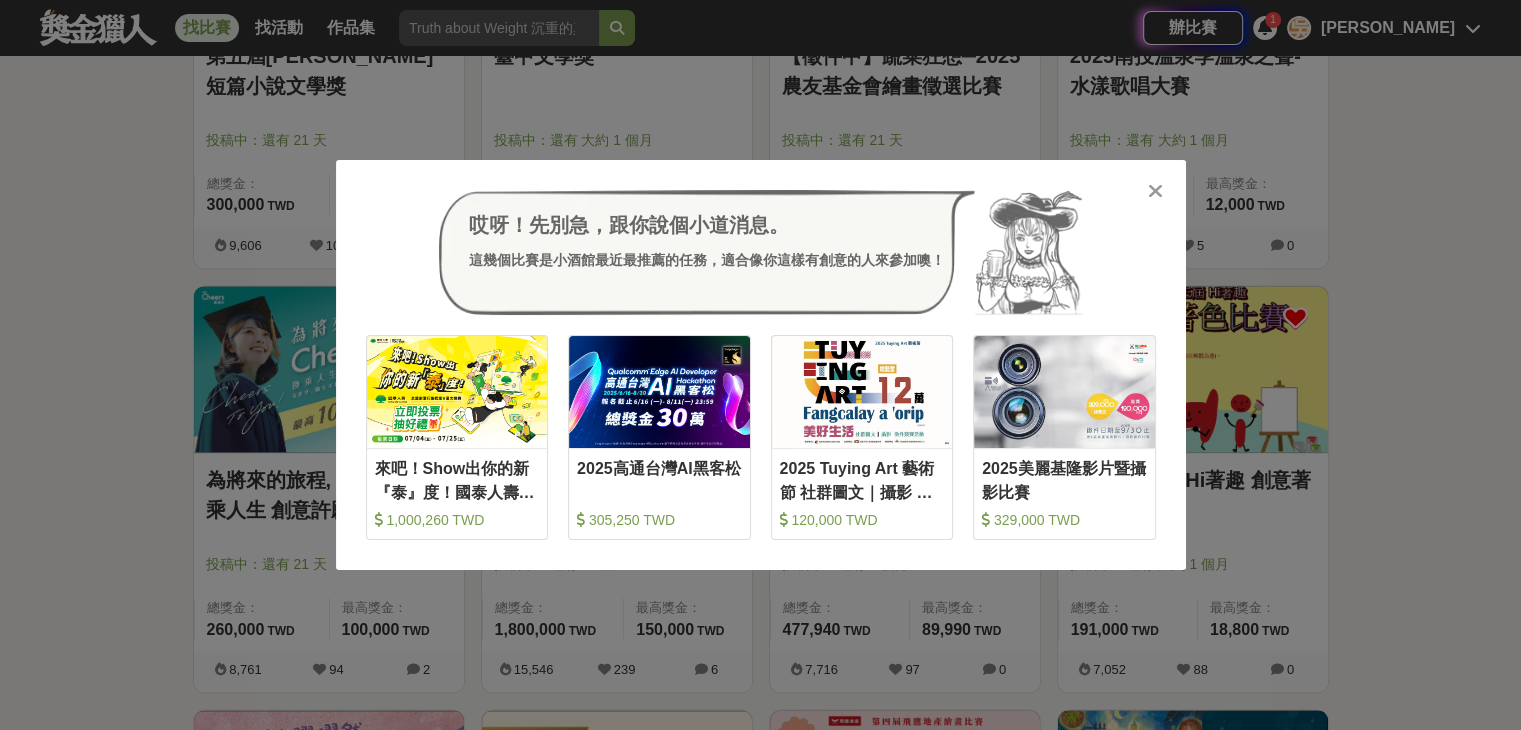 click at bounding box center [1155, 191] 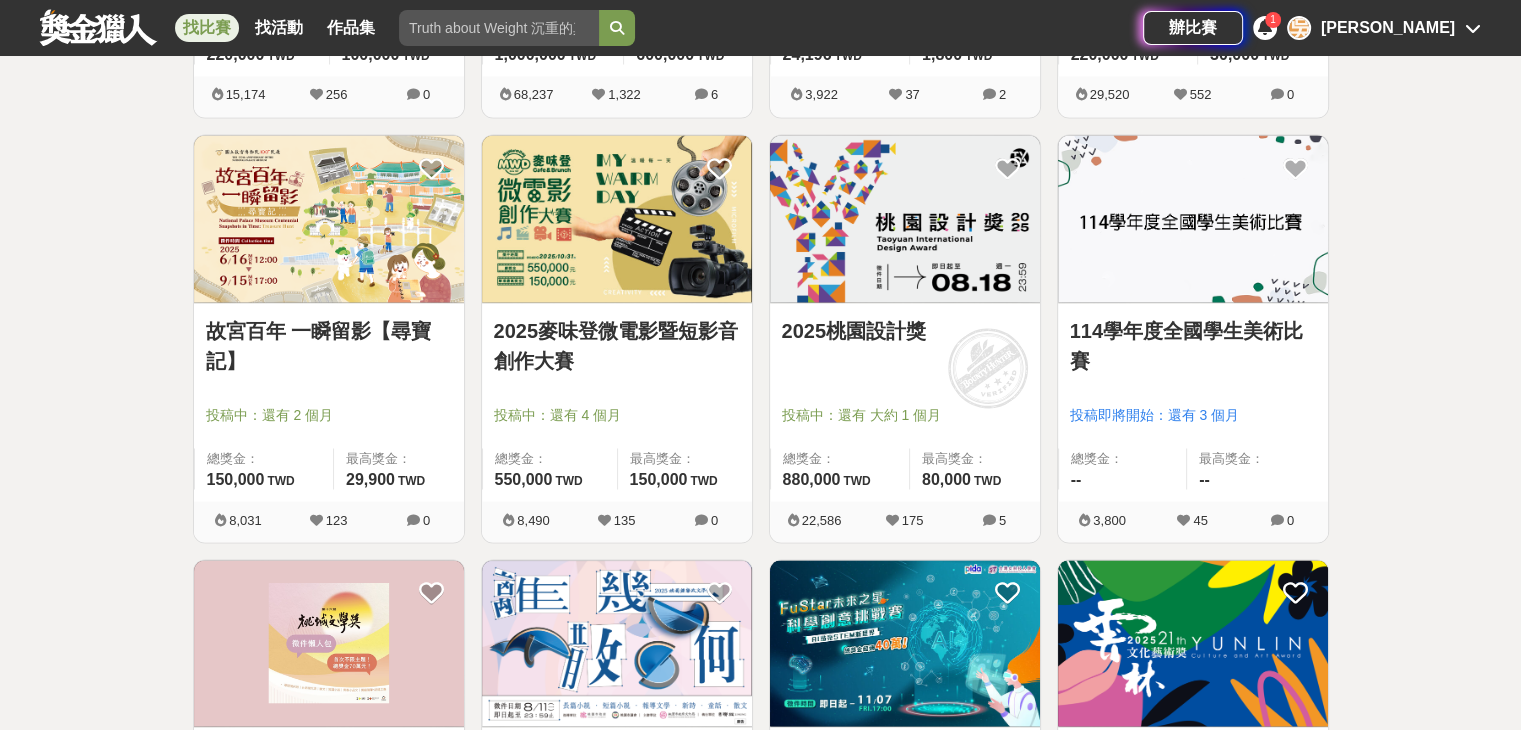 scroll, scrollTop: 4100, scrollLeft: 0, axis: vertical 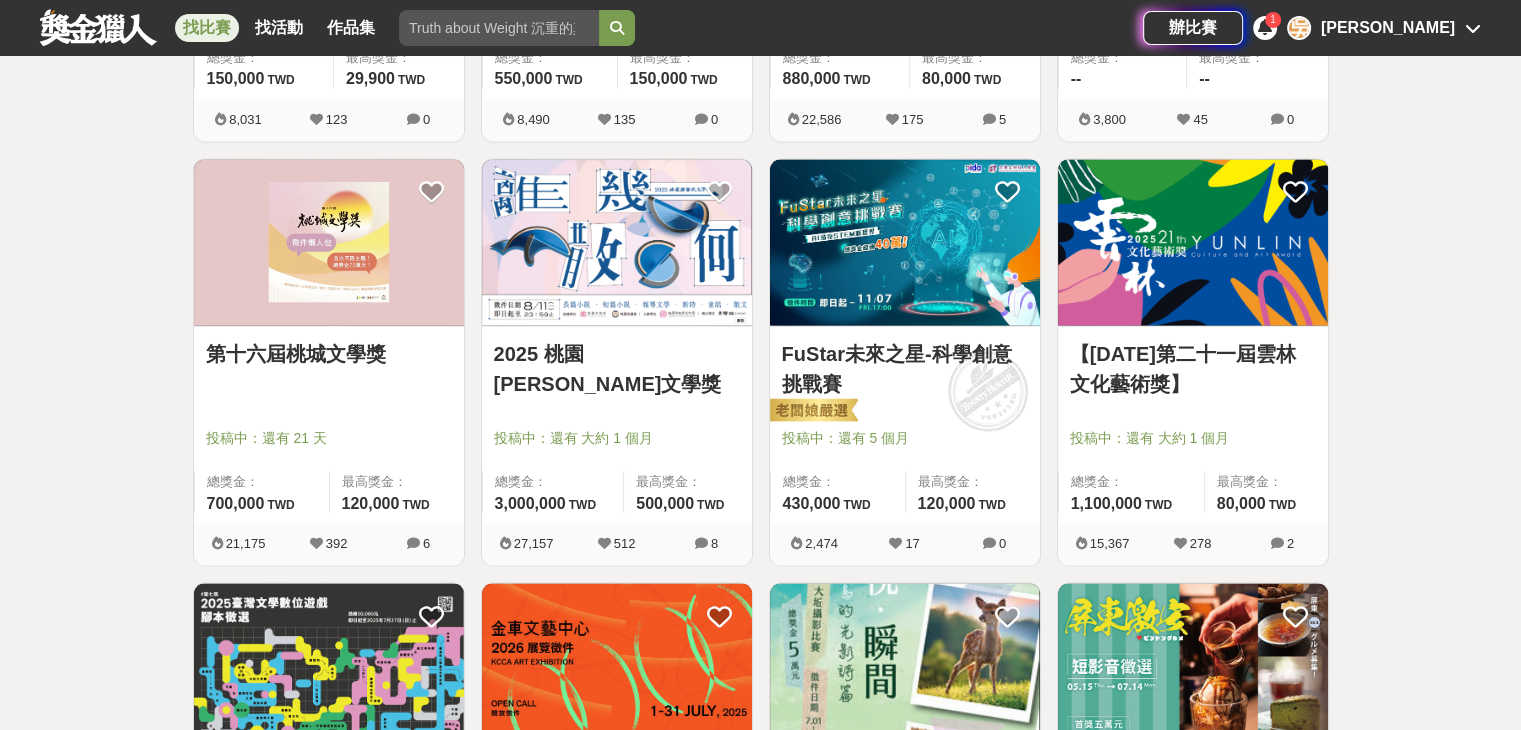 click at bounding box center (499, 28) 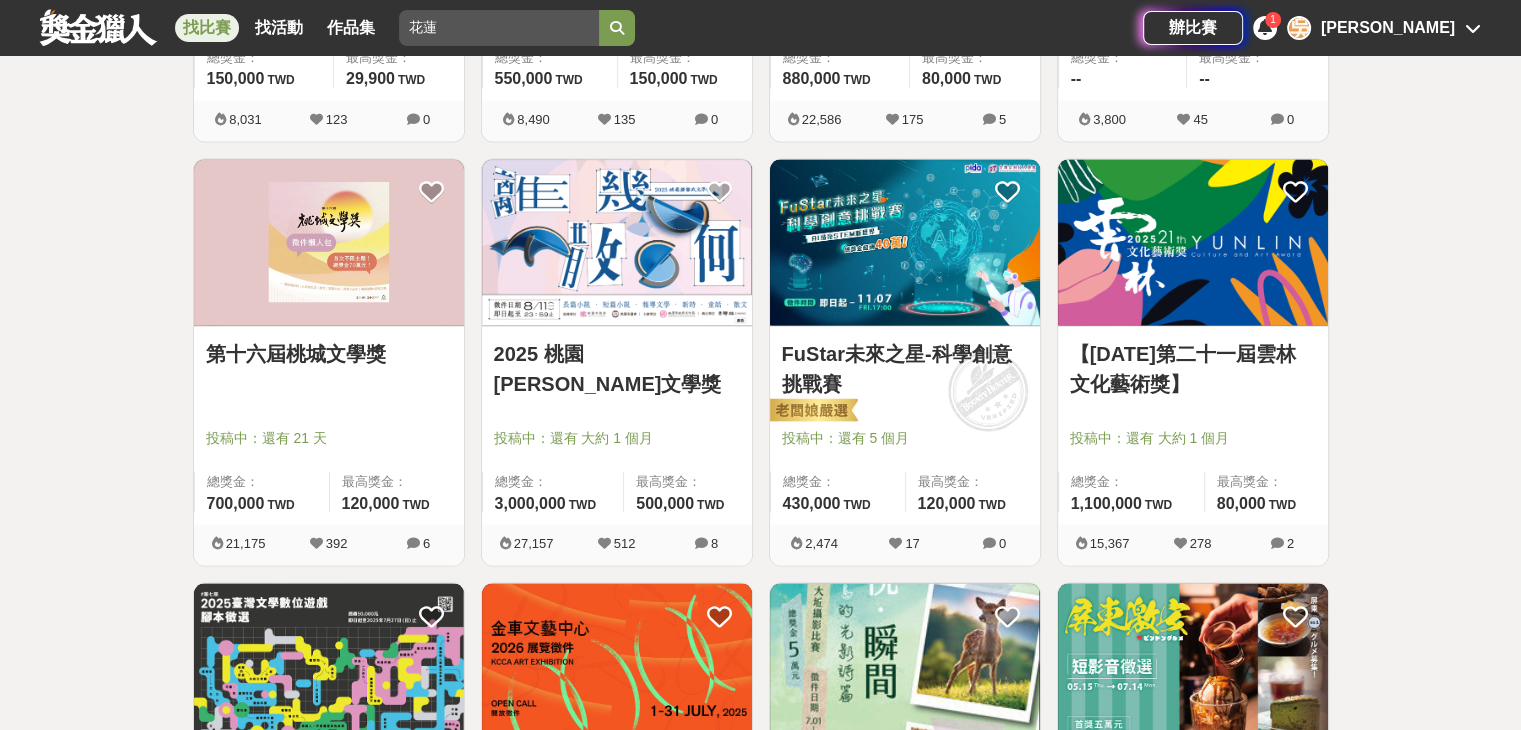 click at bounding box center [617, 28] 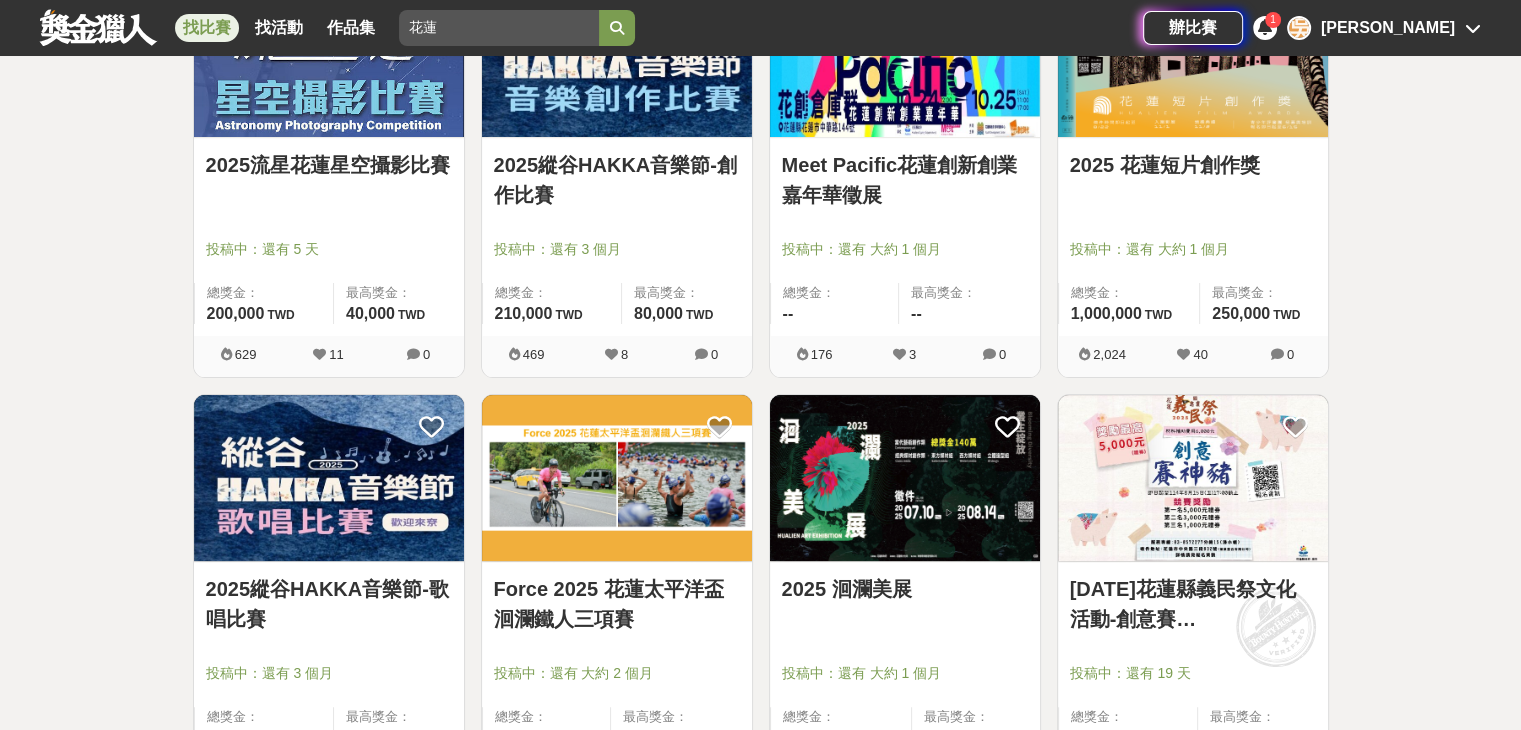scroll, scrollTop: 238, scrollLeft: 0, axis: vertical 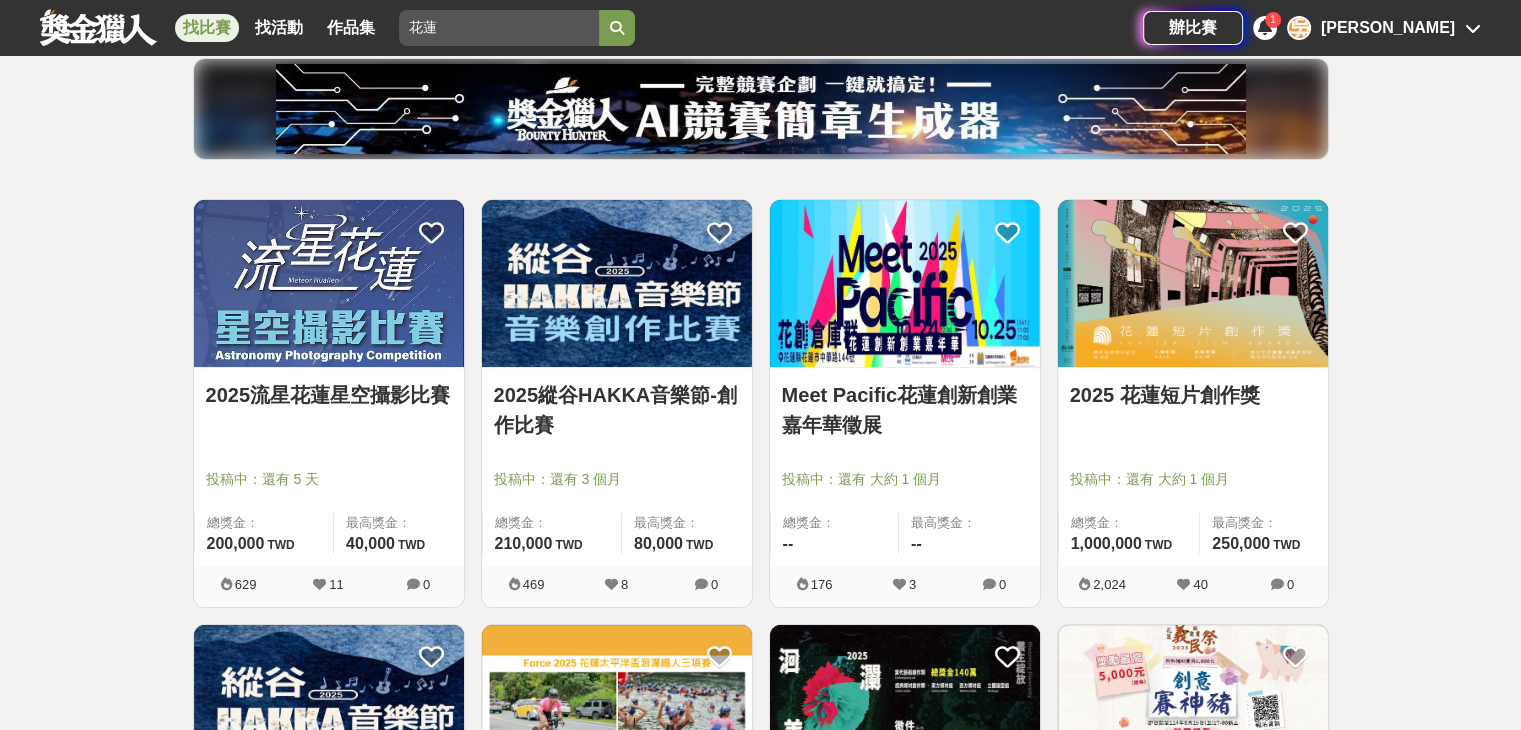 click on "2025 花蓮短片創作獎" at bounding box center [1193, 395] 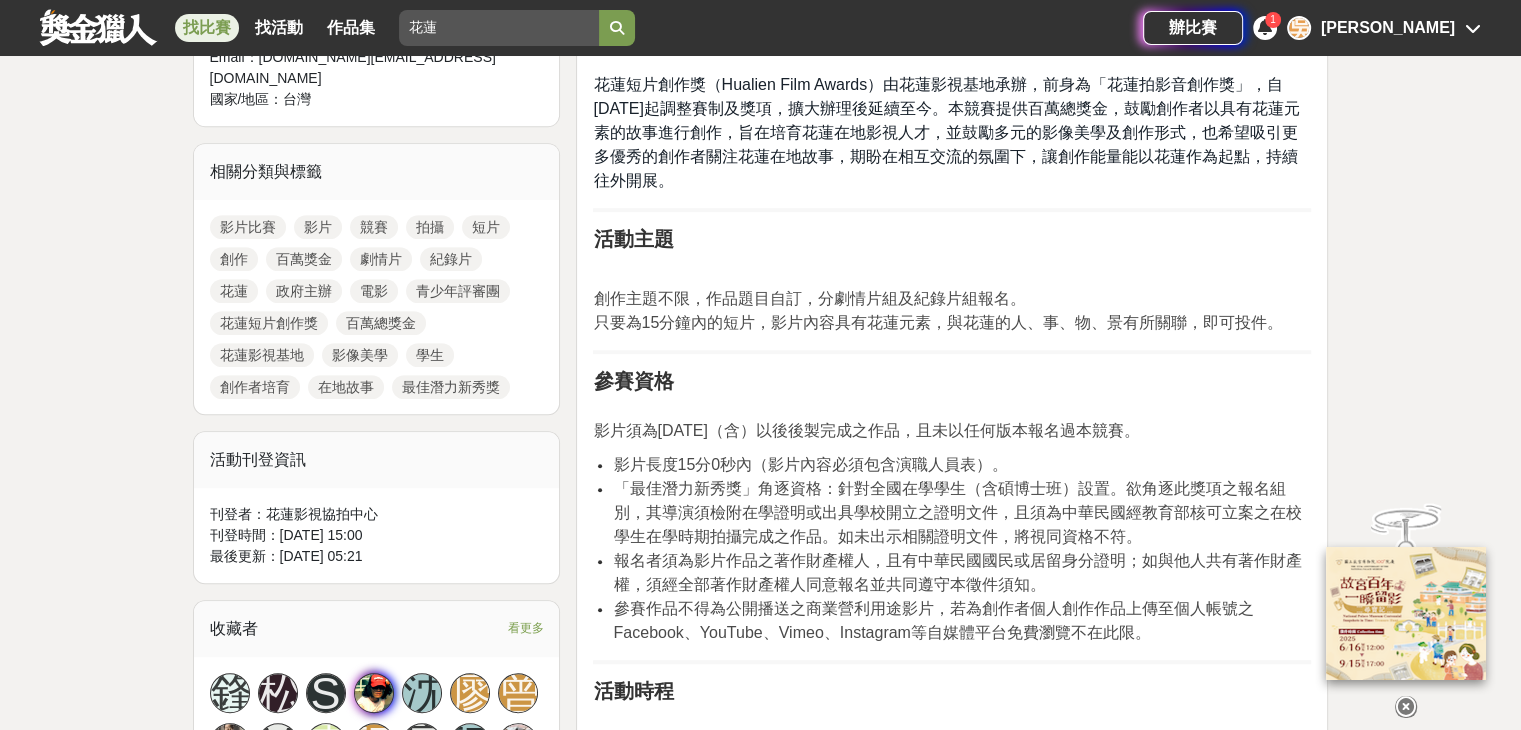 scroll, scrollTop: 500, scrollLeft: 0, axis: vertical 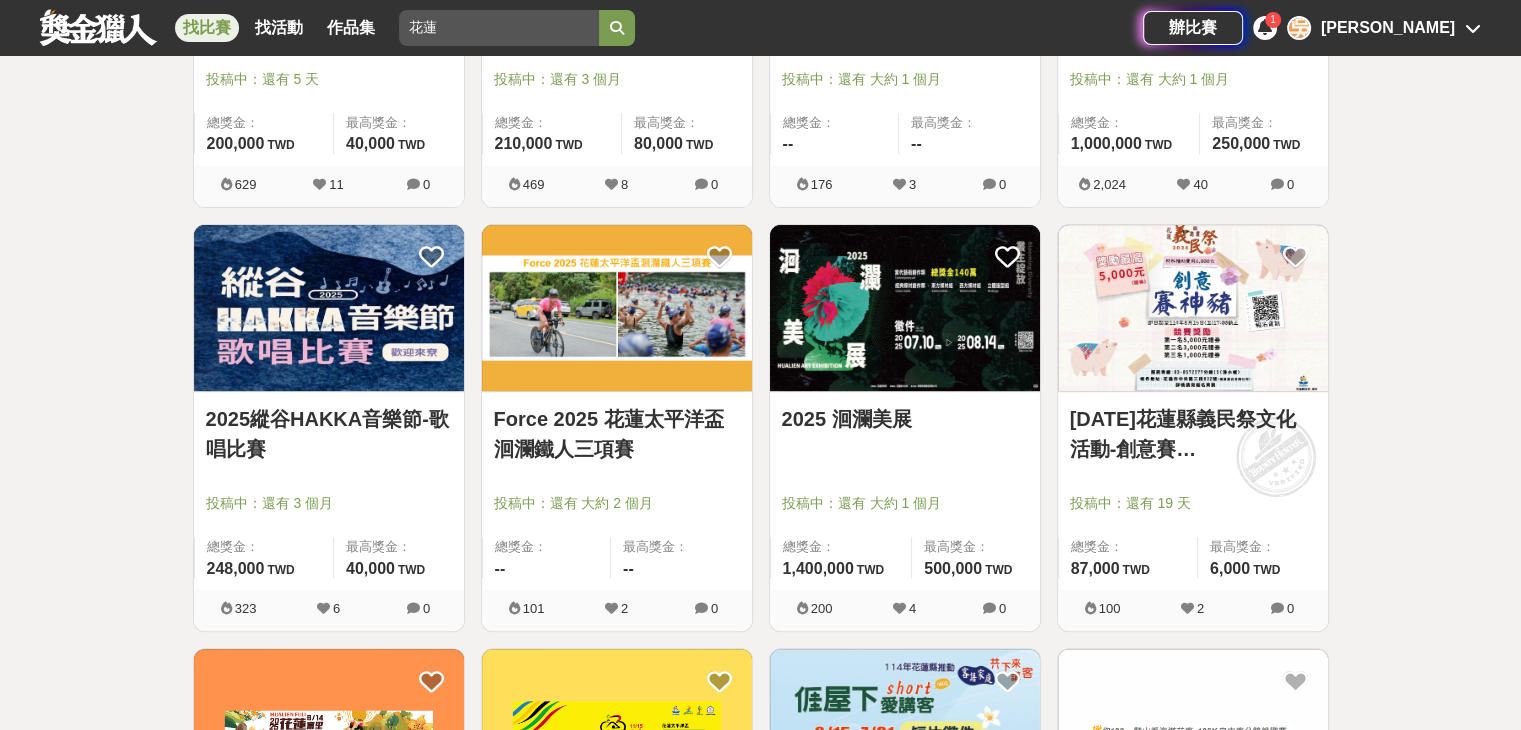 click on "114年花蓮縣義民祭文化活動-創意賽神豬" at bounding box center [1193, 434] 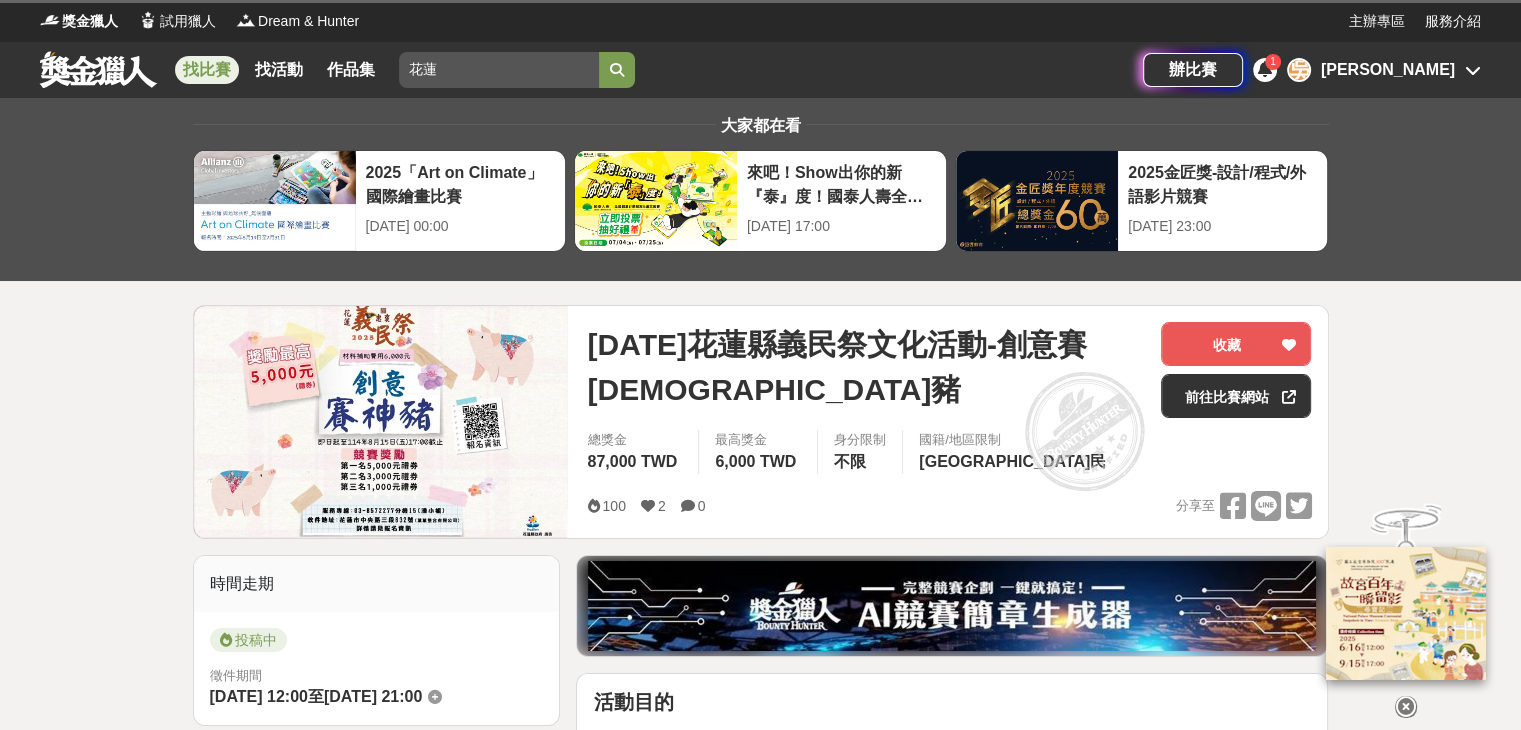 scroll, scrollTop: 400, scrollLeft: 0, axis: vertical 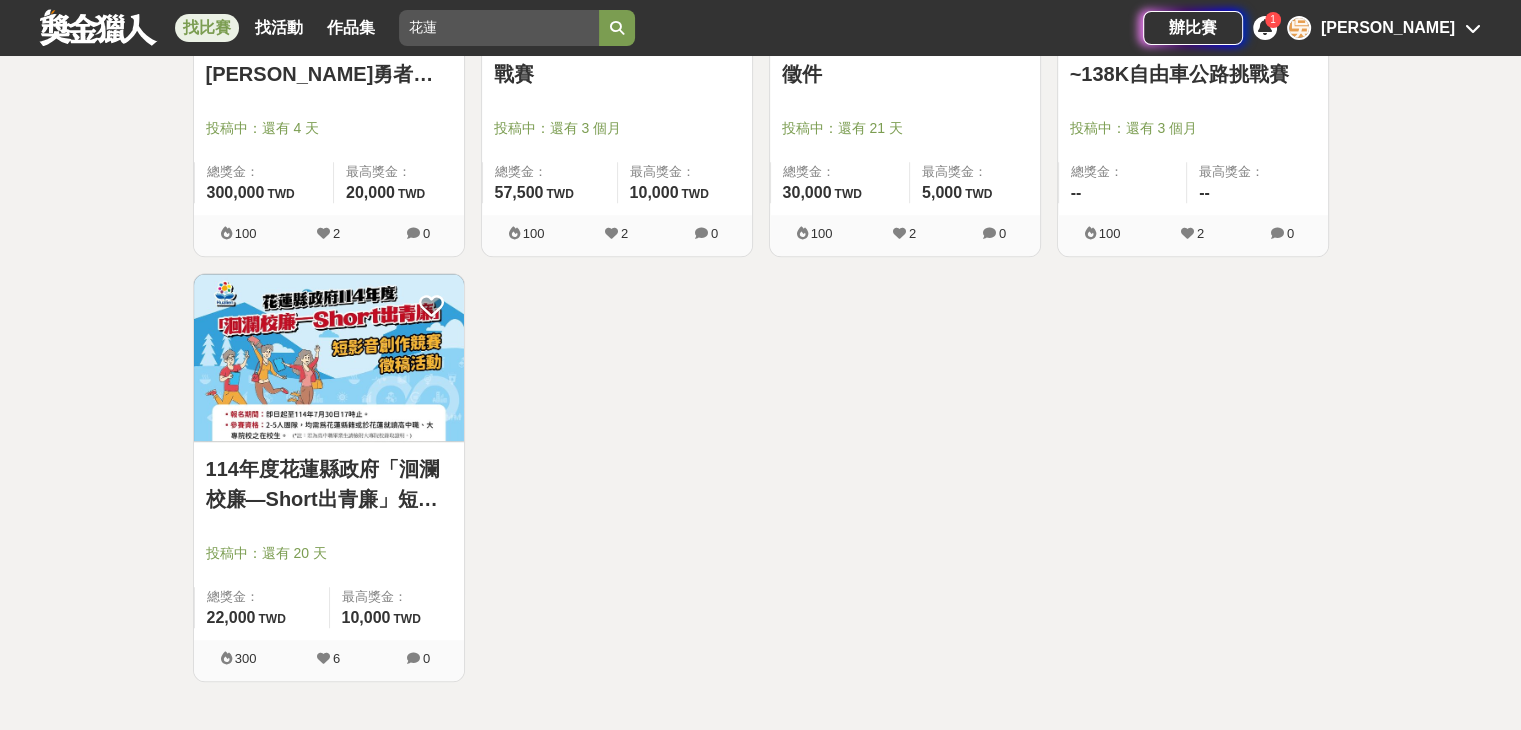 click on "114年度花蓮縣政府「洄瀾校廉—Short出青廉」短影音創作競賽徵稿活動" at bounding box center (329, 484) 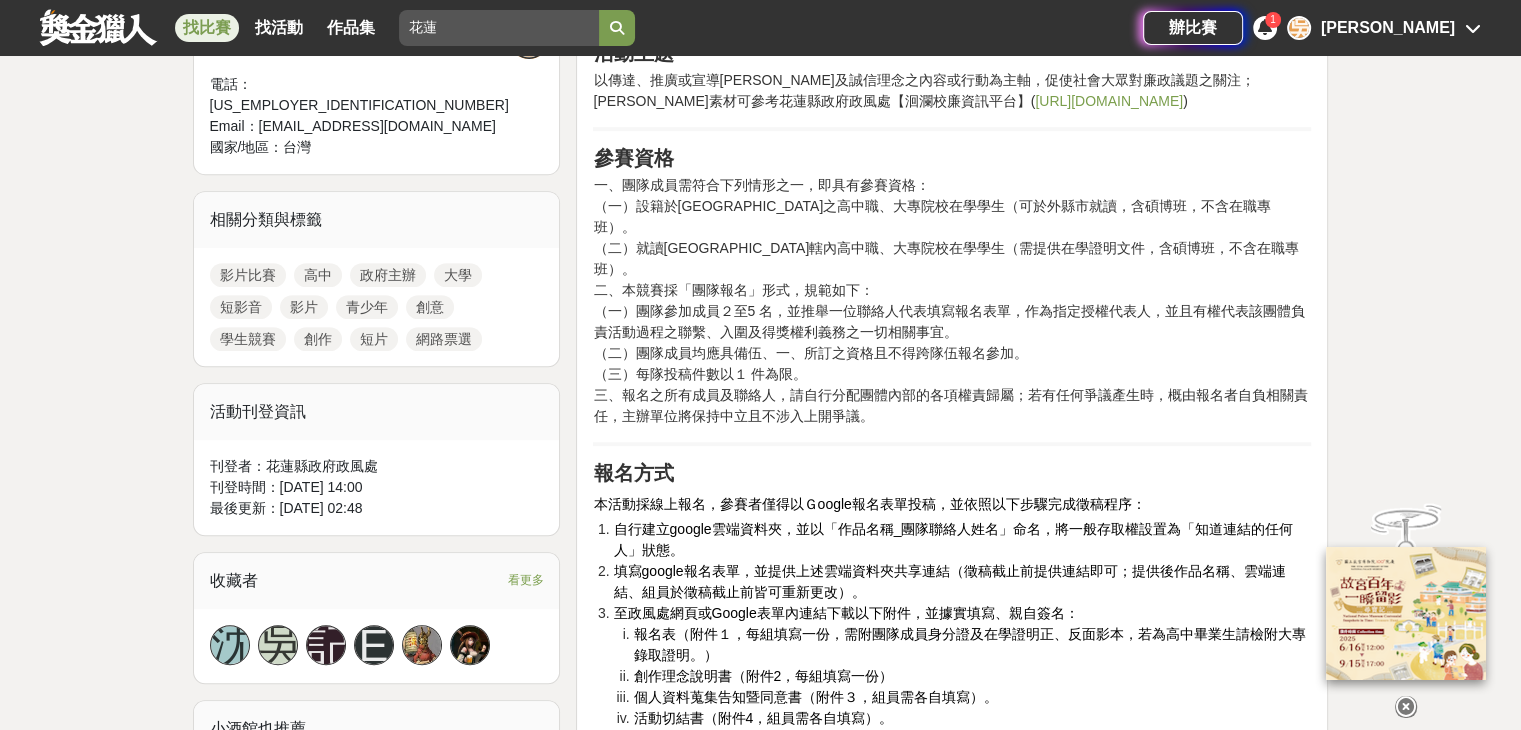 scroll, scrollTop: 800, scrollLeft: 0, axis: vertical 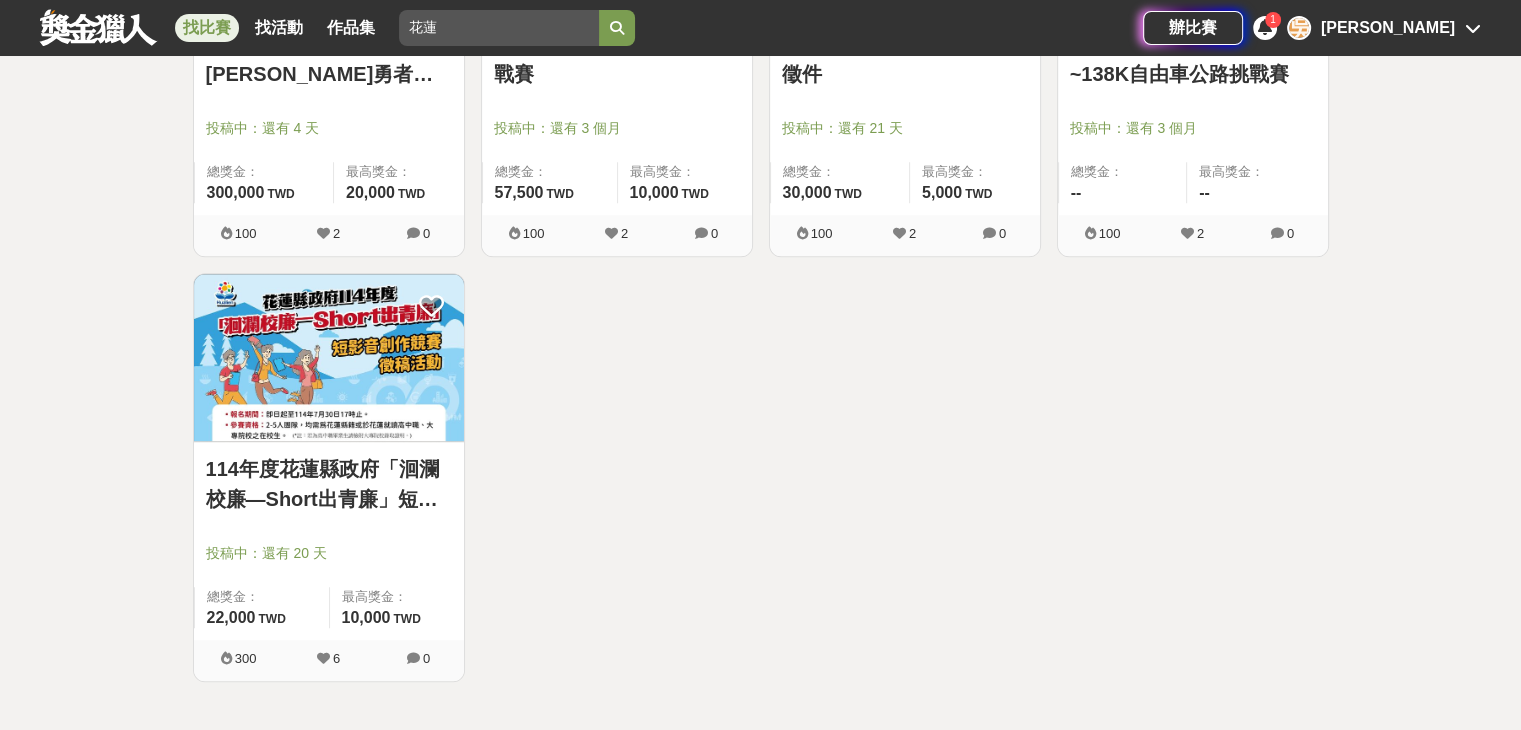 click on "花蓮" at bounding box center (499, 28) 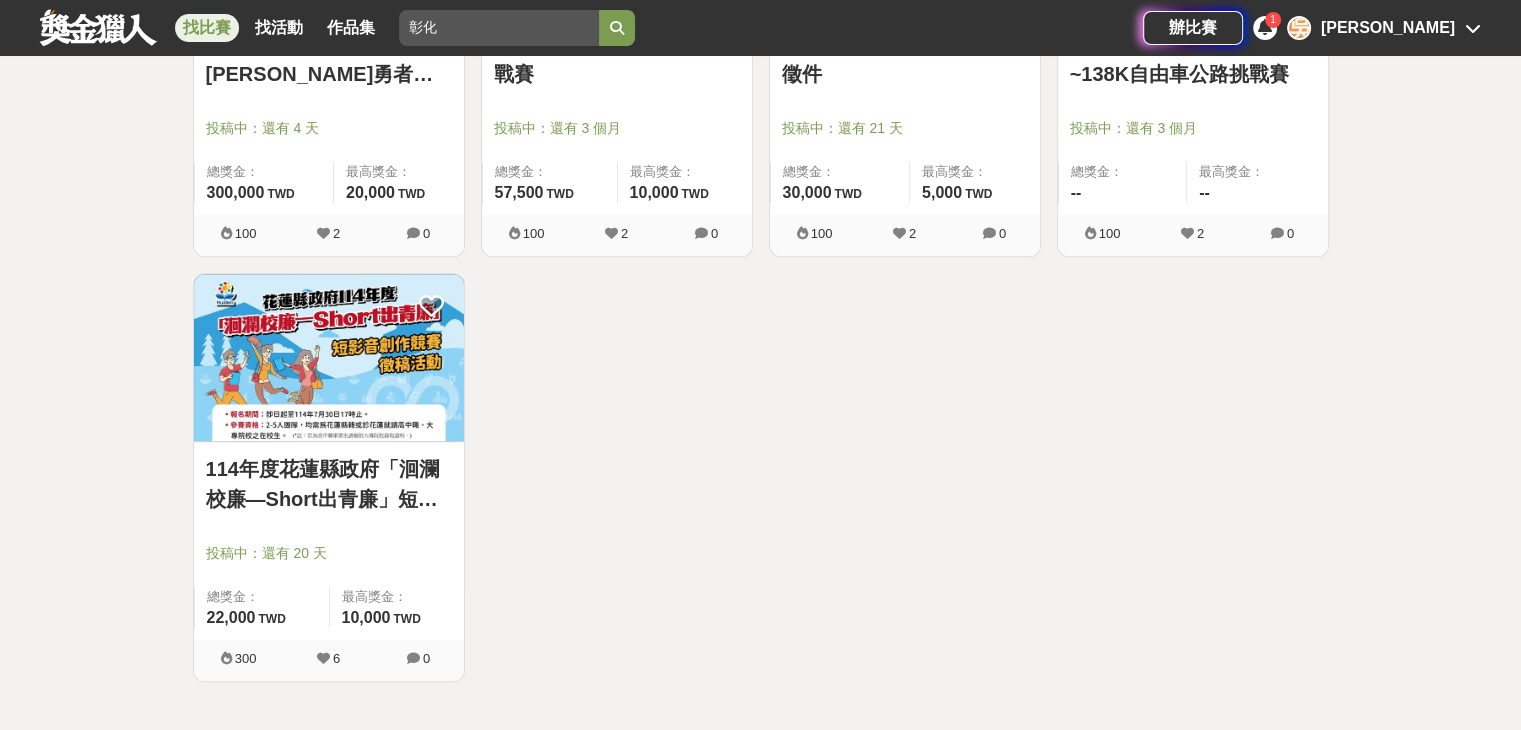 type on "彰化" 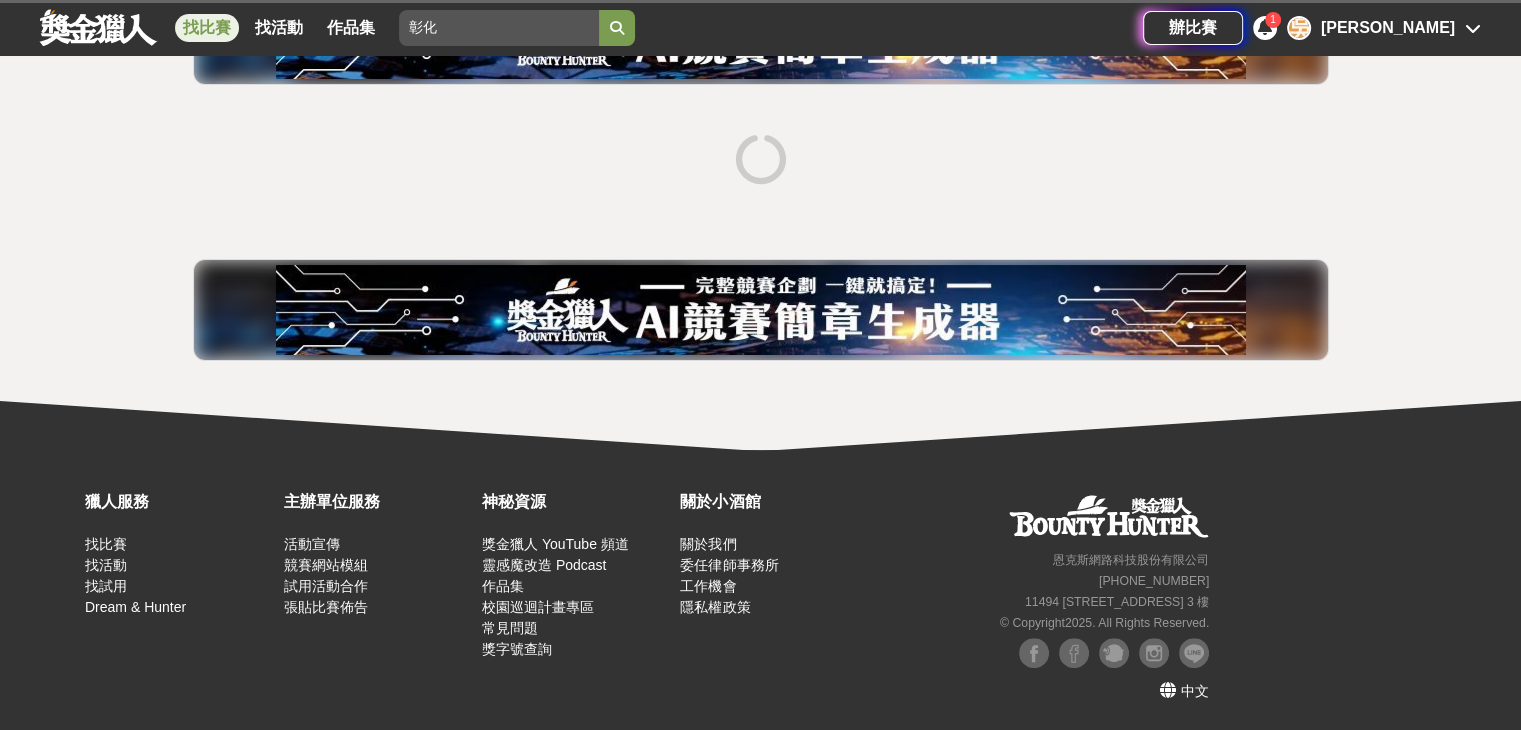 scroll, scrollTop: 313, scrollLeft: 0, axis: vertical 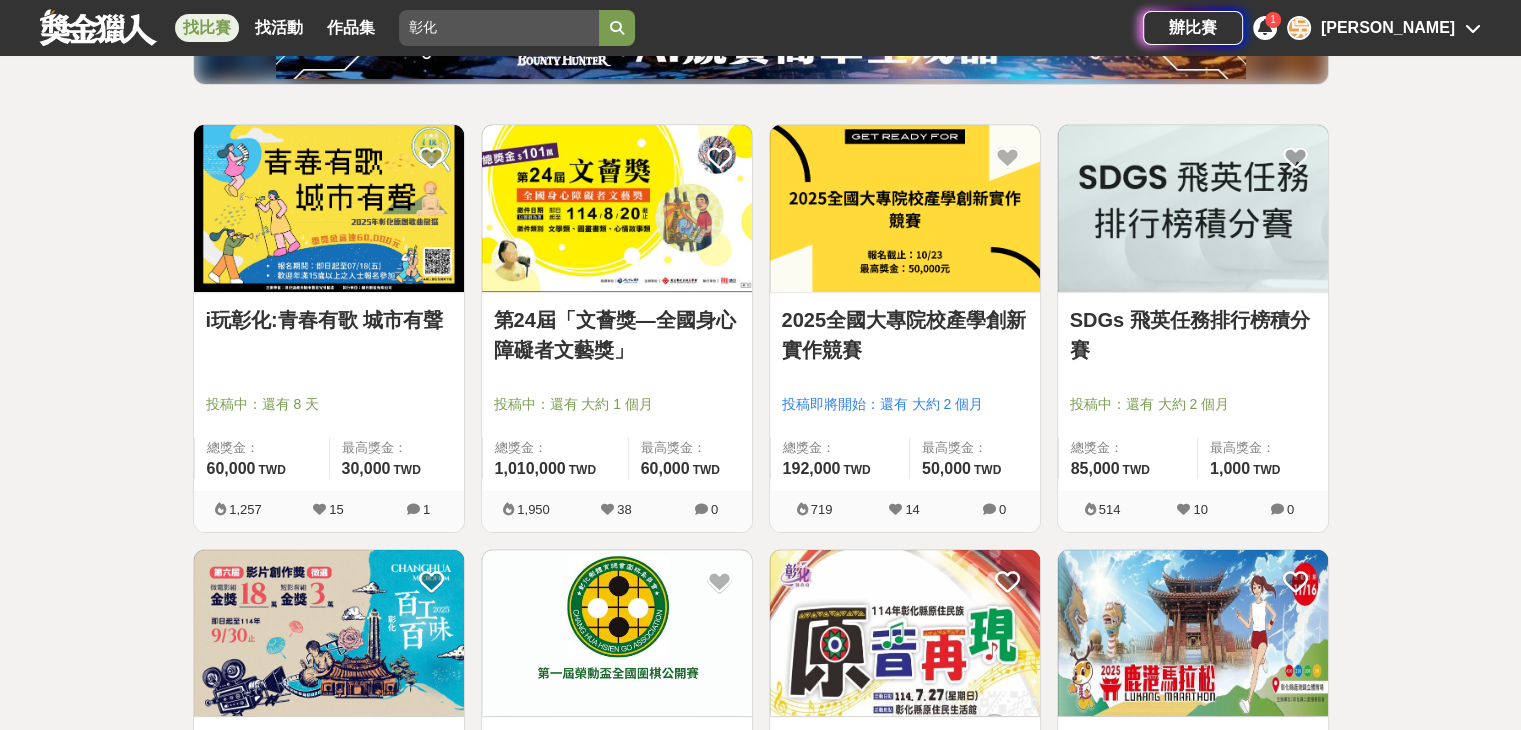 click at bounding box center (329, 208) 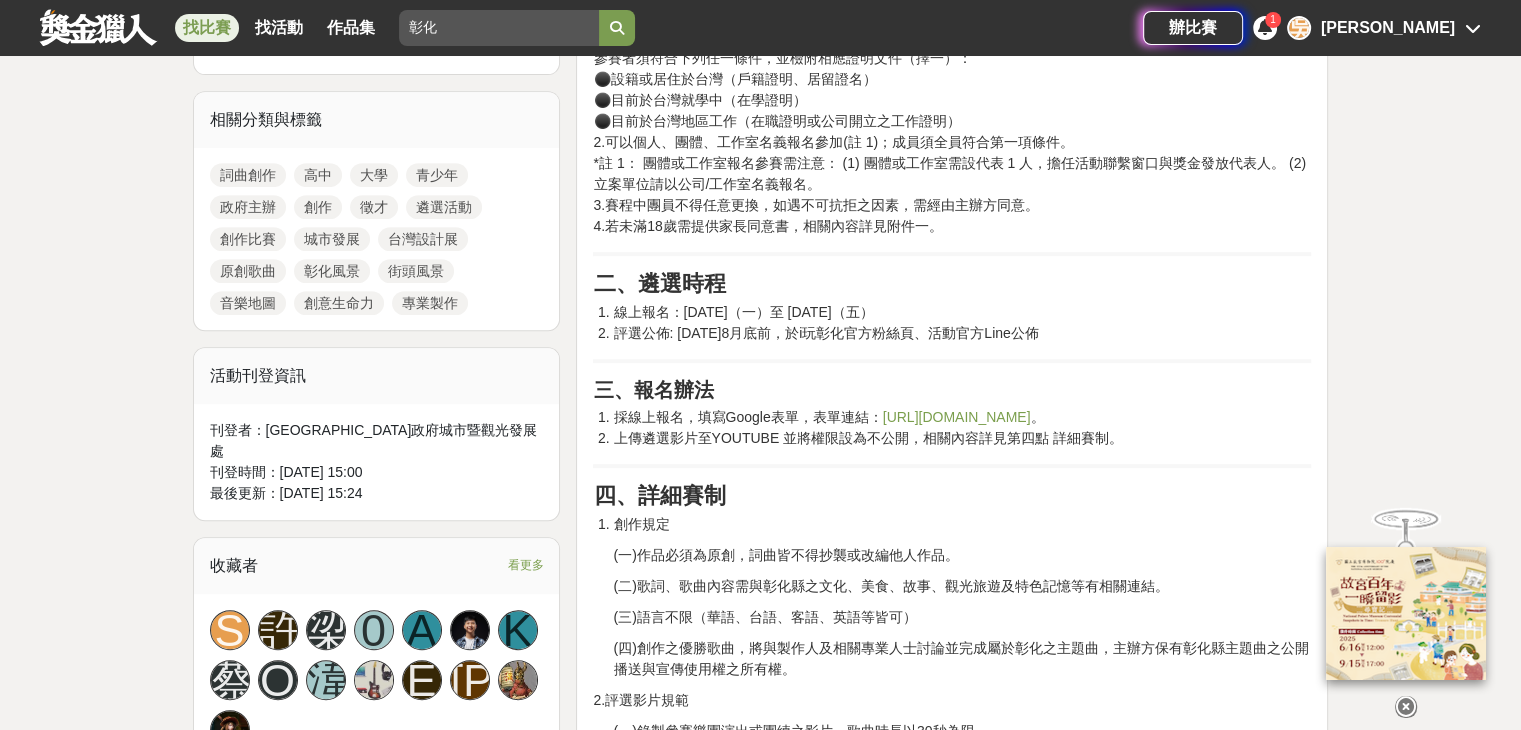 scroll, scrollTop: 900, scrollLeft: 0, axis: vertical 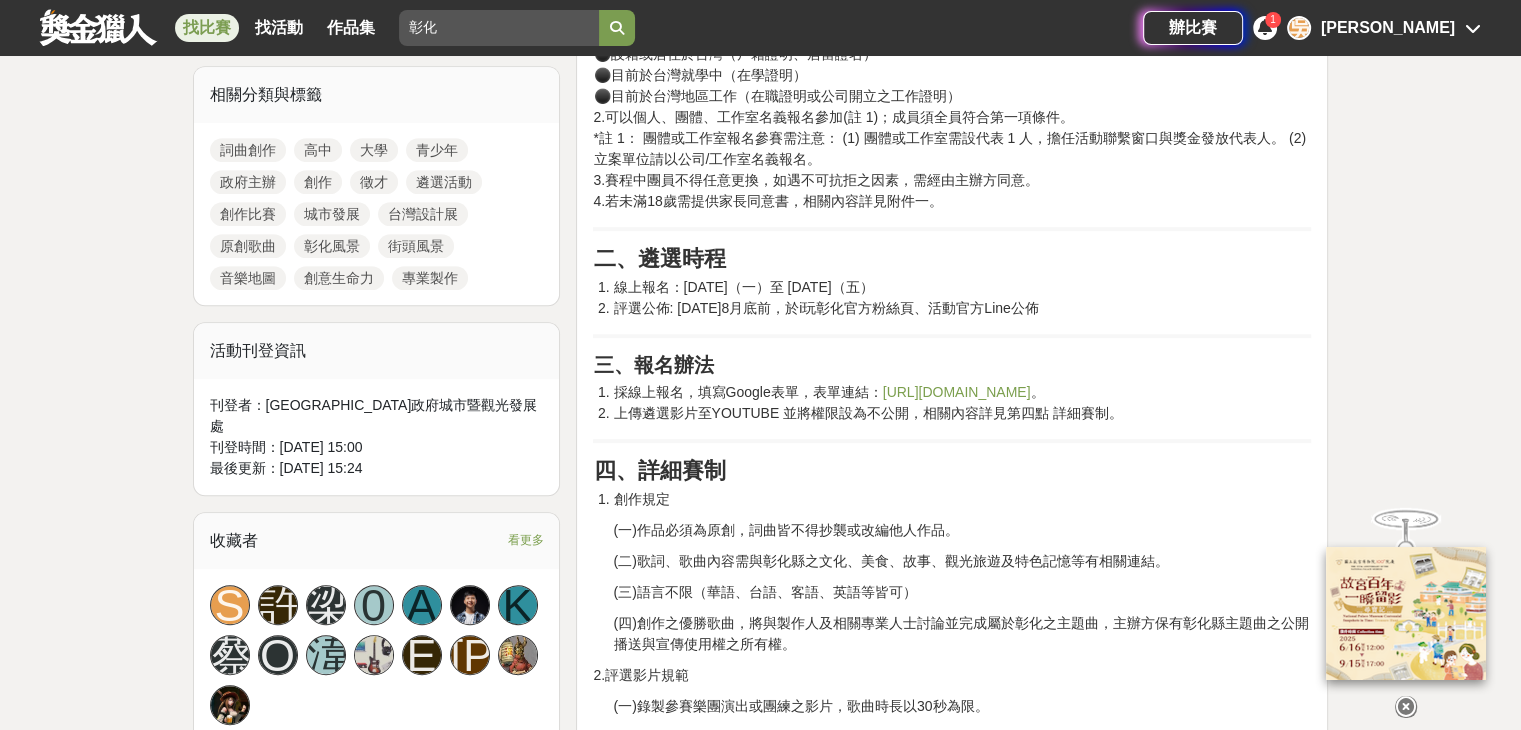 click on "https://forms.gle/cpsuh9mdpWk7D8cg7" at bounding box center [957, 392] 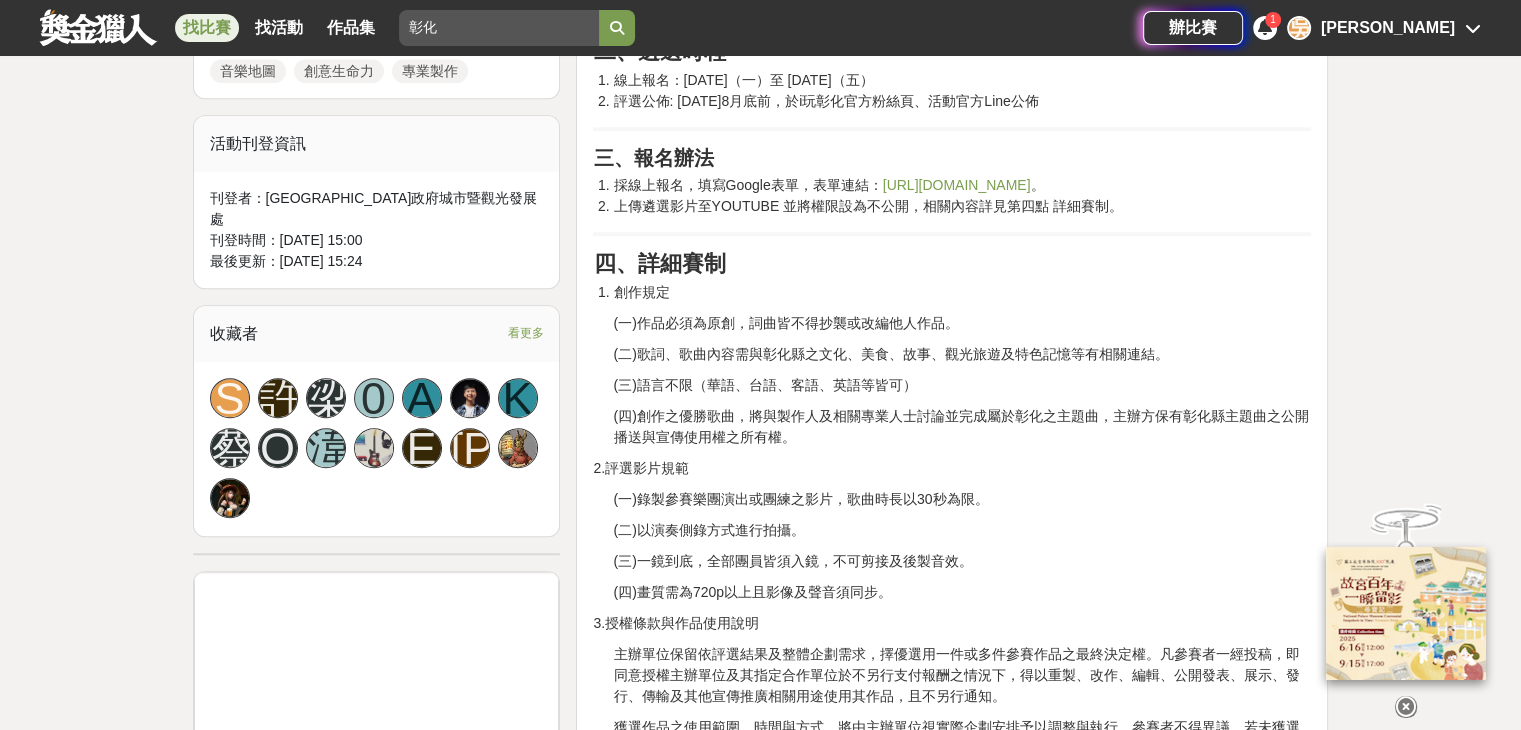 scroll, scrollTop: 900, scrollLeft: 0, axis: vertical 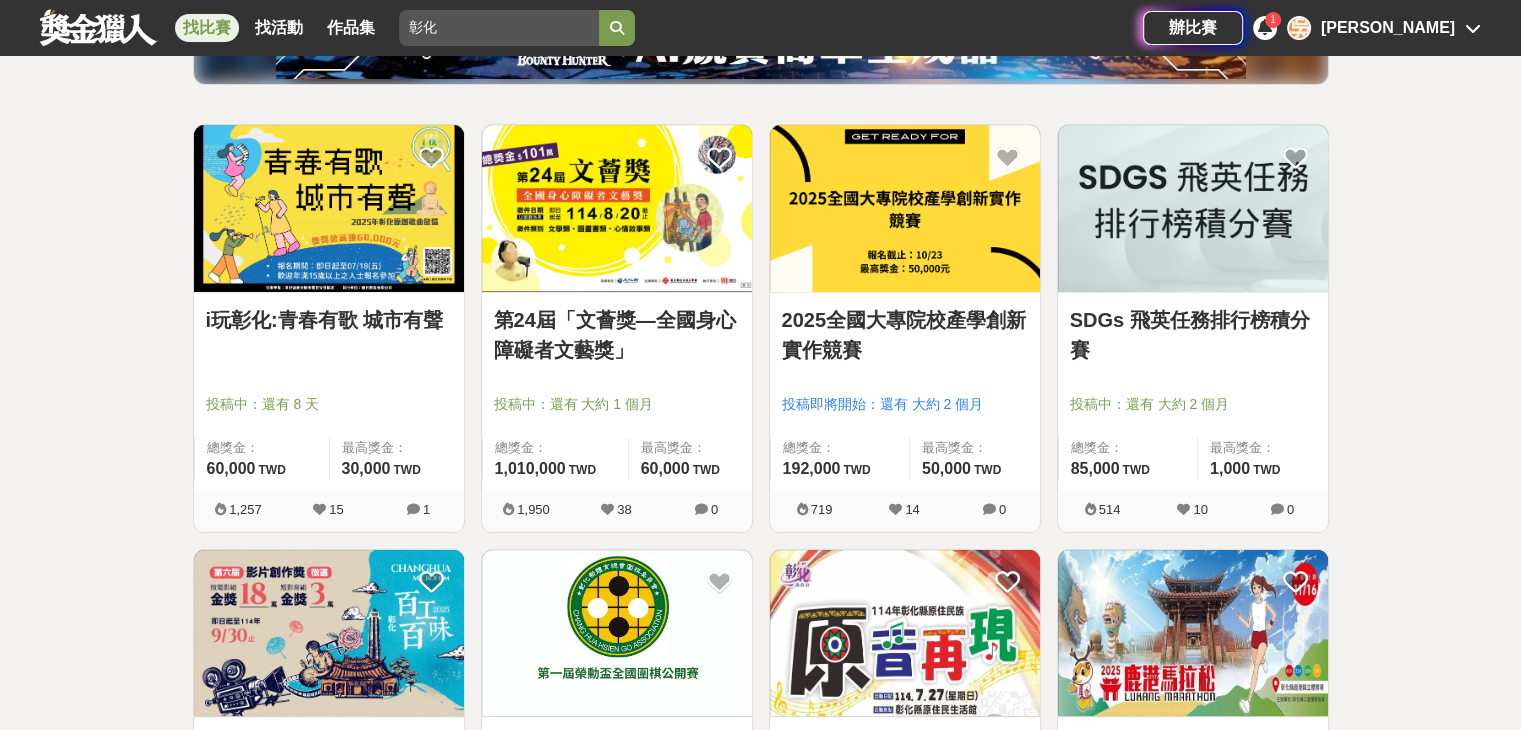 click on "SDGs 飛英任務排行榜積分賽" at bounding box center (1193, 335) 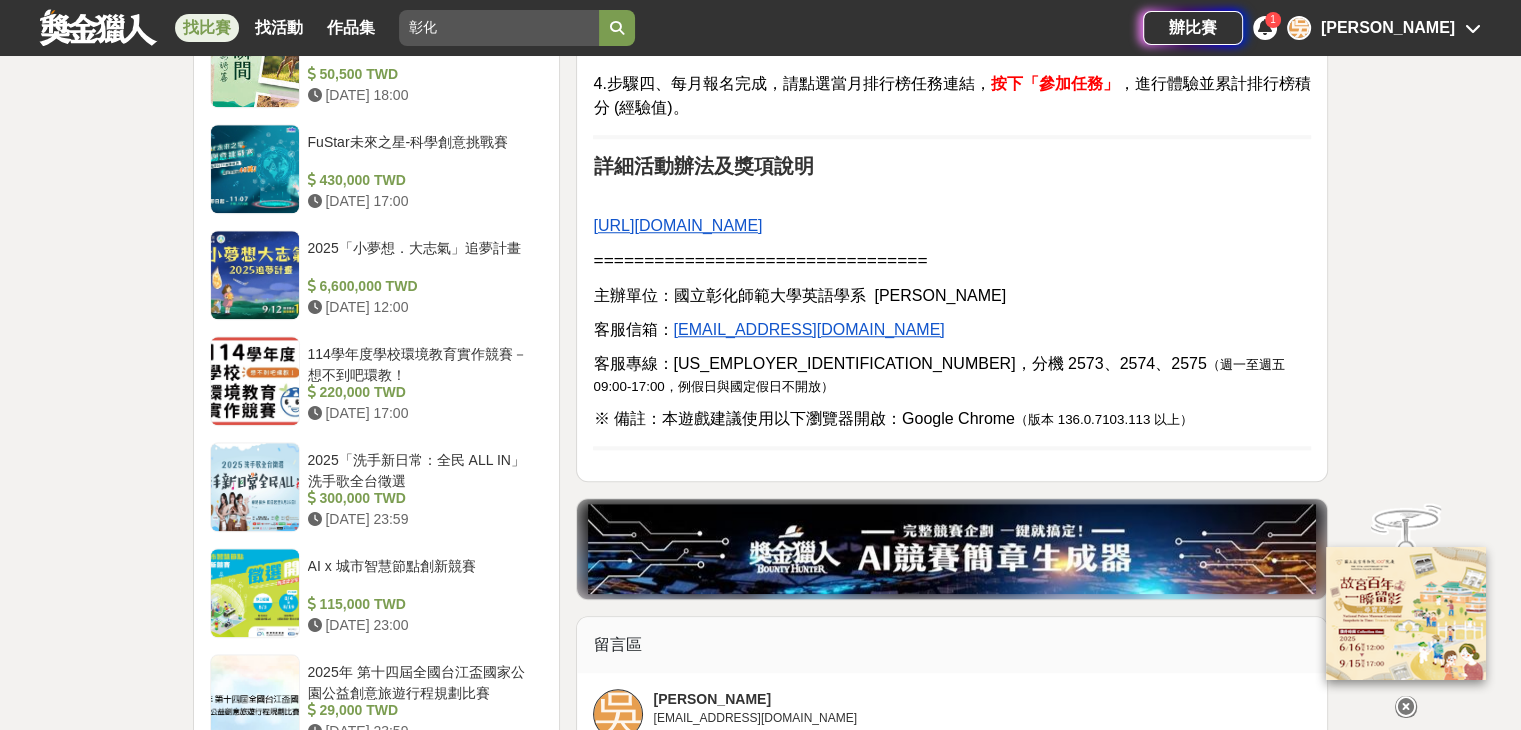 scroll, scrollTop: 1700, scrollLeft: 0, axis: vertical 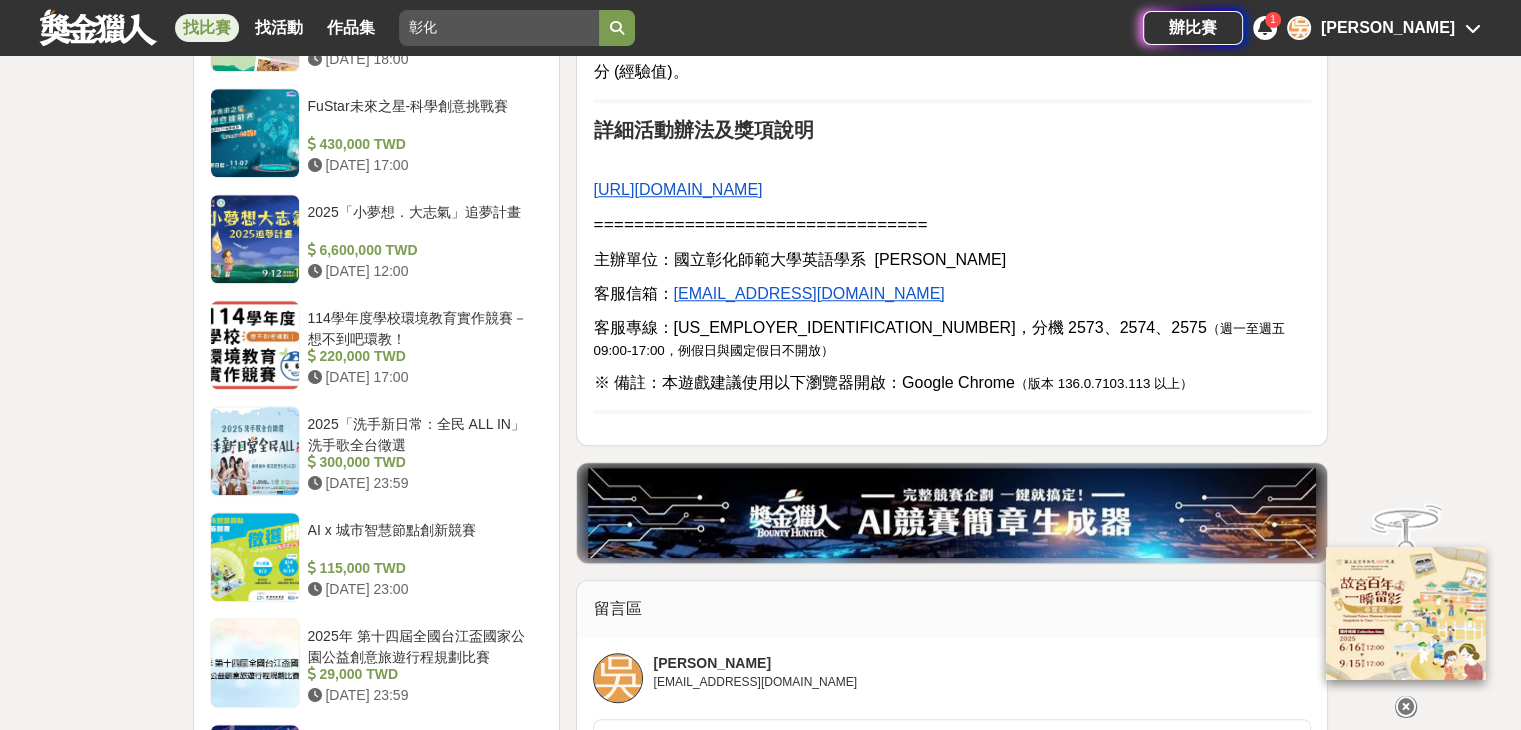 click on "https://reurl.cc/dQvMQD" at bounding box center (677, 189) 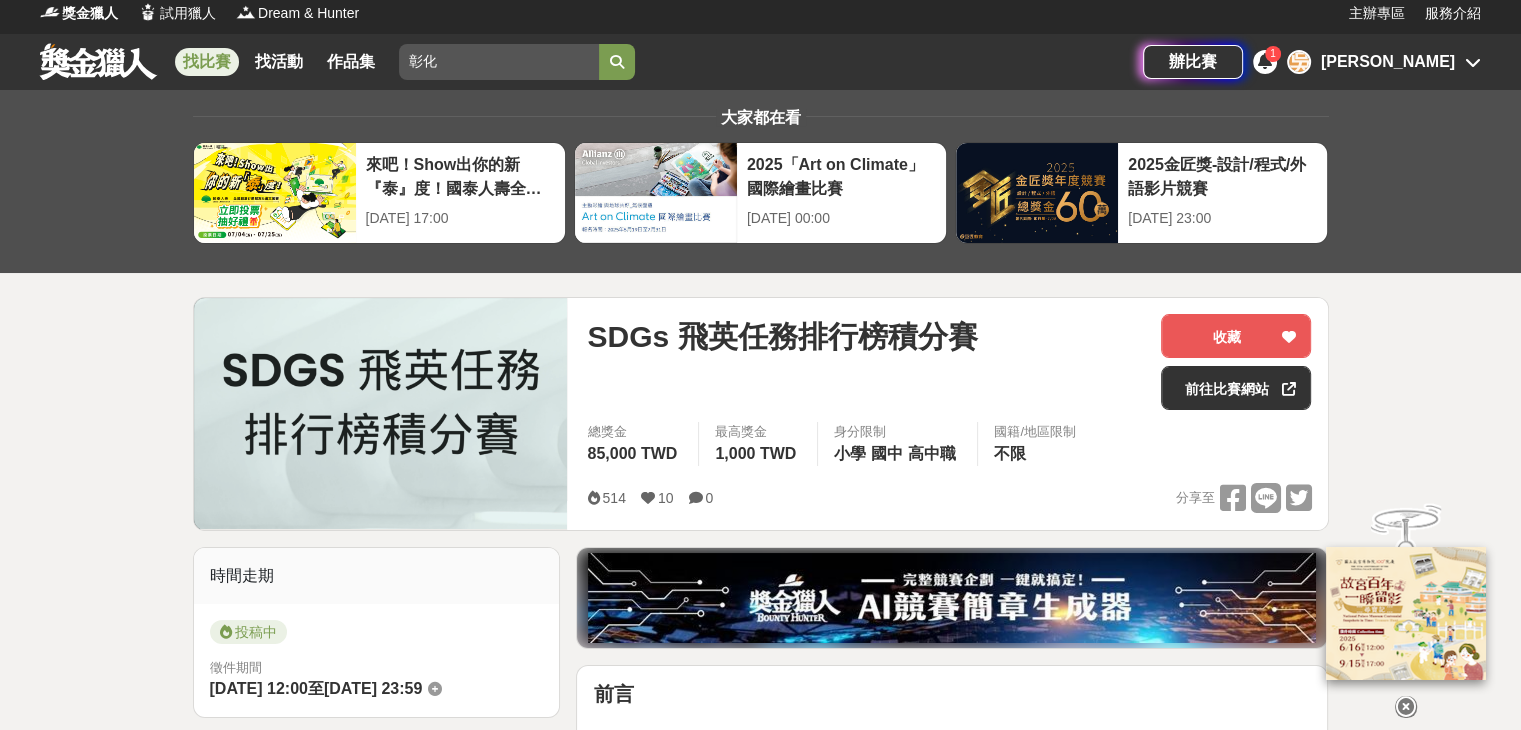 scroll, scrollTop: 0, scrollLeft: 0, axis: both 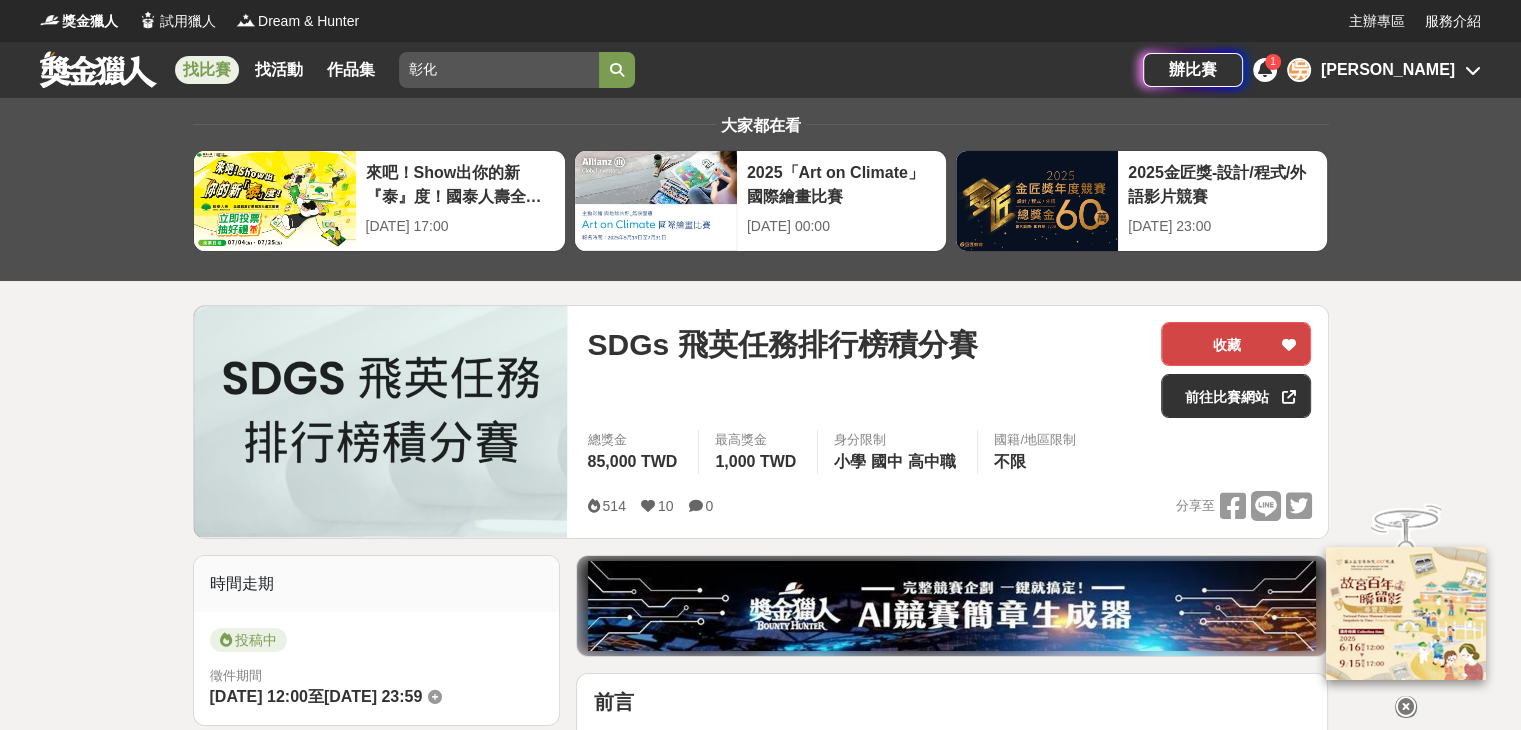 click on "收藏" at bounding box center (1236, 344) 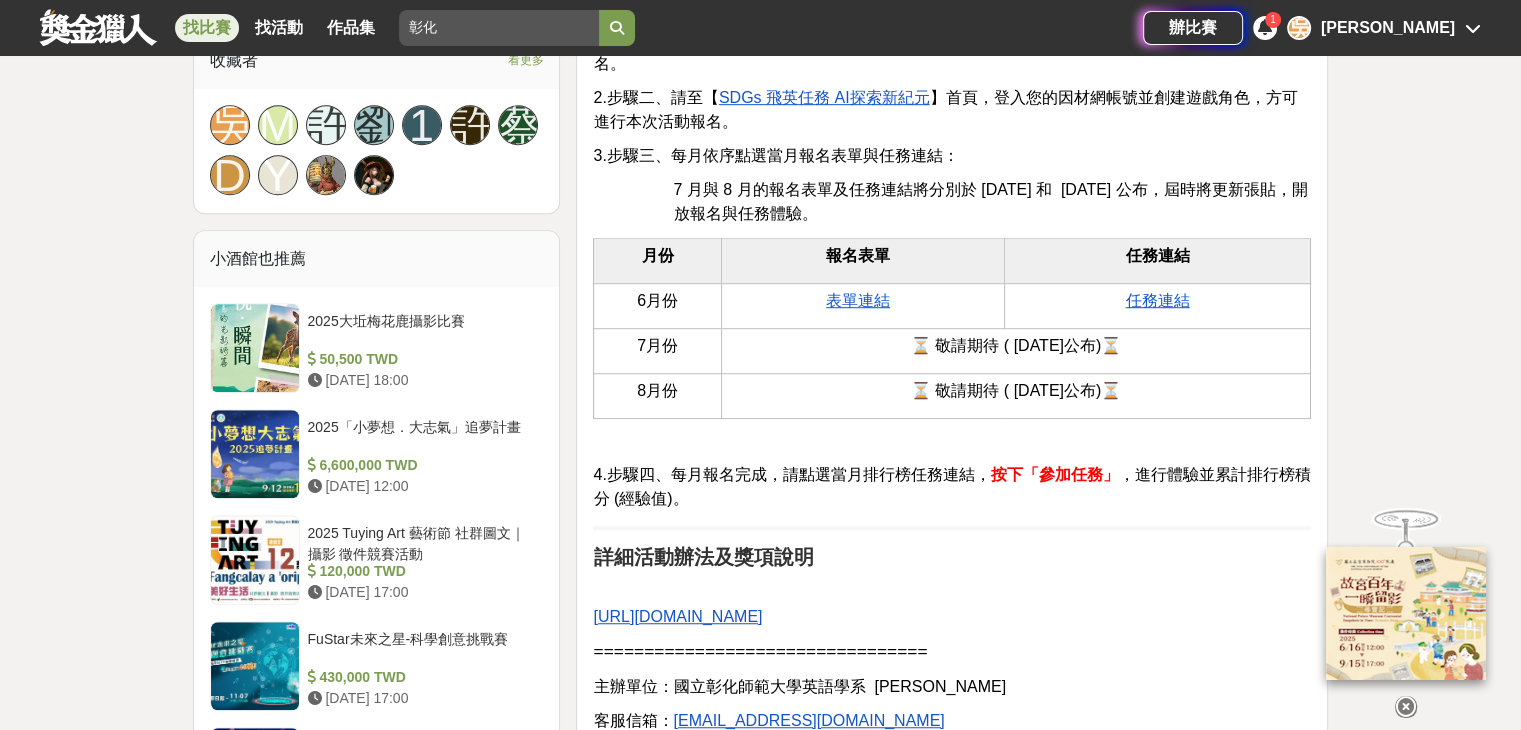 scroll, scrollTop: 1600, scrollLeft: 0, axis: vertical 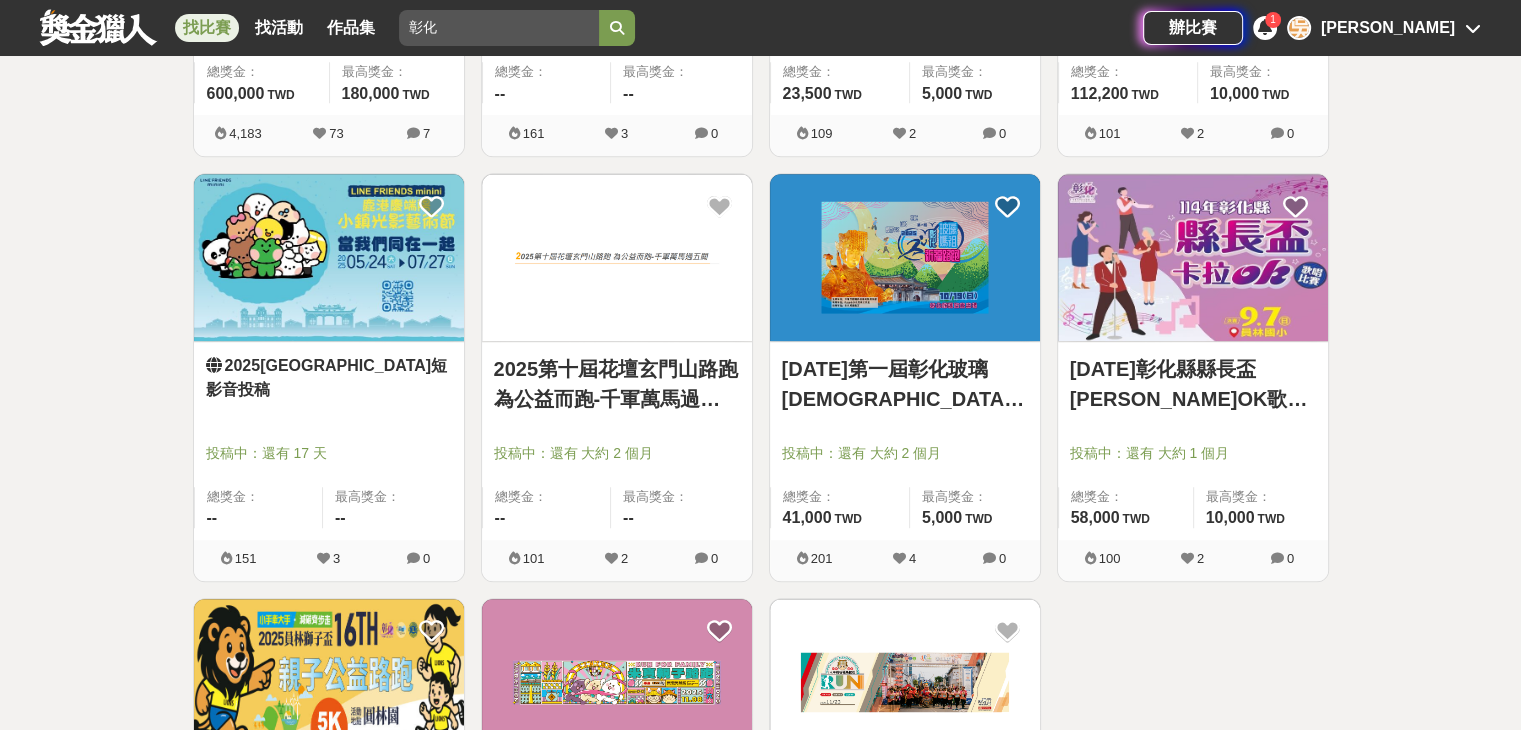 click on "2025年第一屆彰化玻璃媽祖祈福路跑" at bounding box center (905, 384) 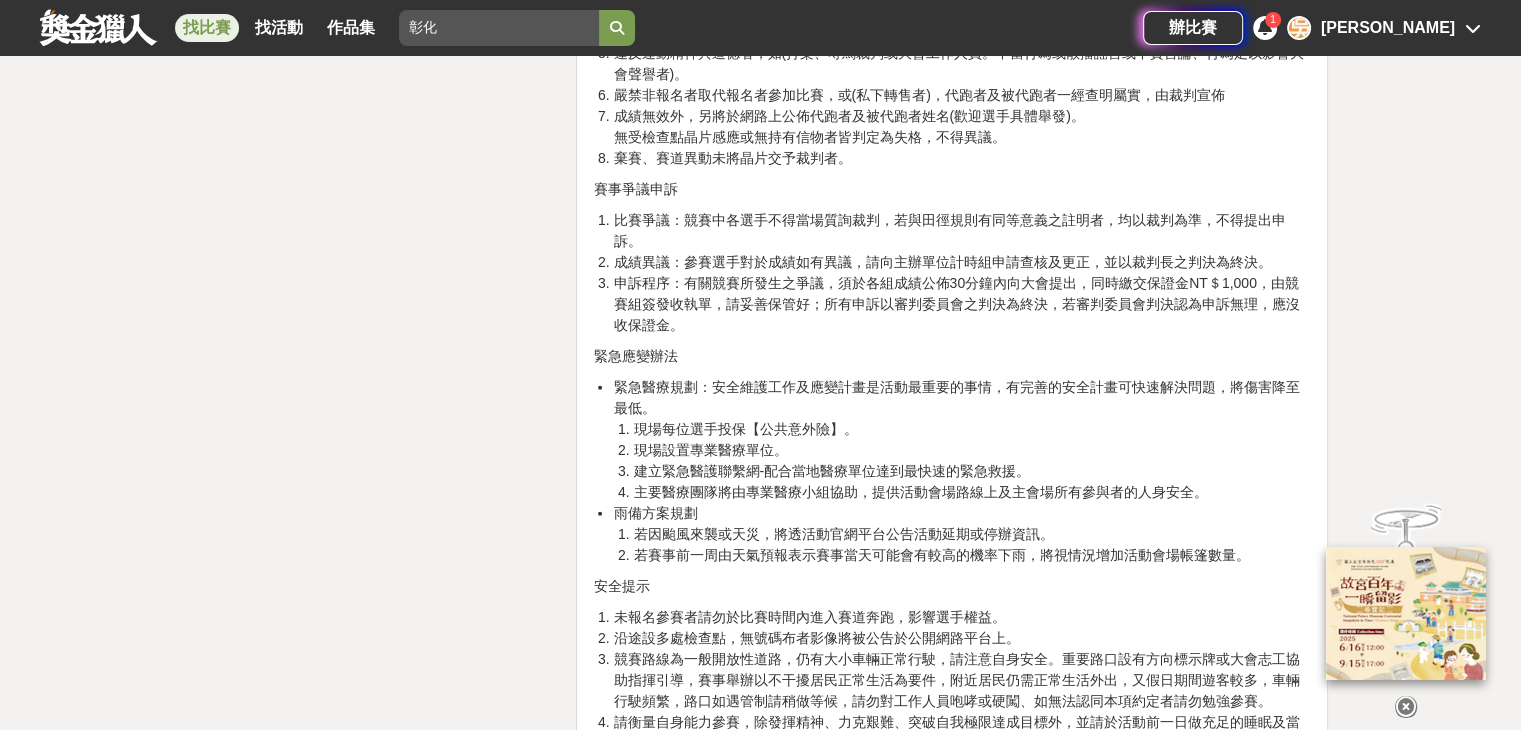 scroll, scrollTop: 5300, scrollLeft: 0, axis: vertical 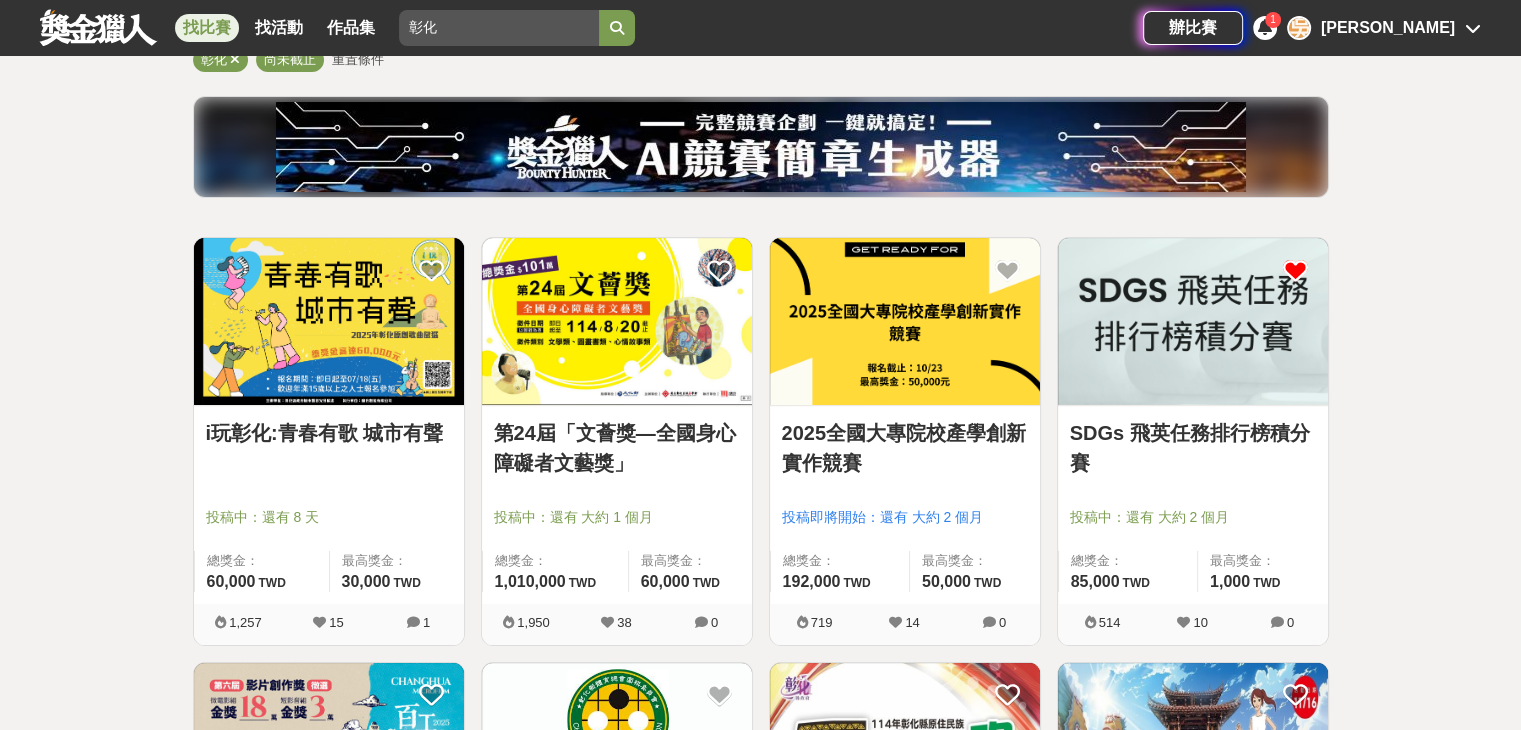 click on "i玩彰化:青春有歌 城市有聲" at bounding box center (329, 433) 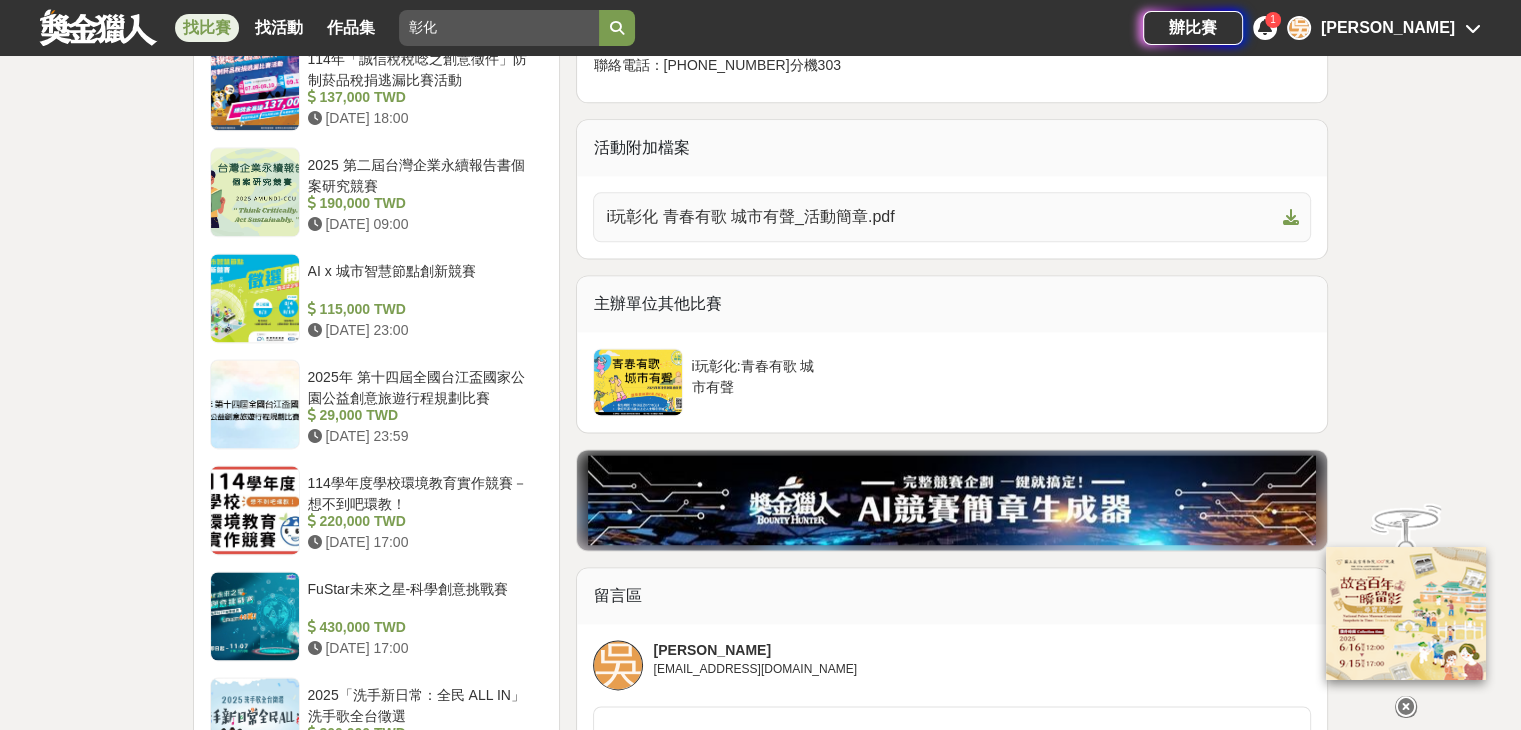 scroll, scrollTop: 2600, scrollLeft: 0, axis: vertical 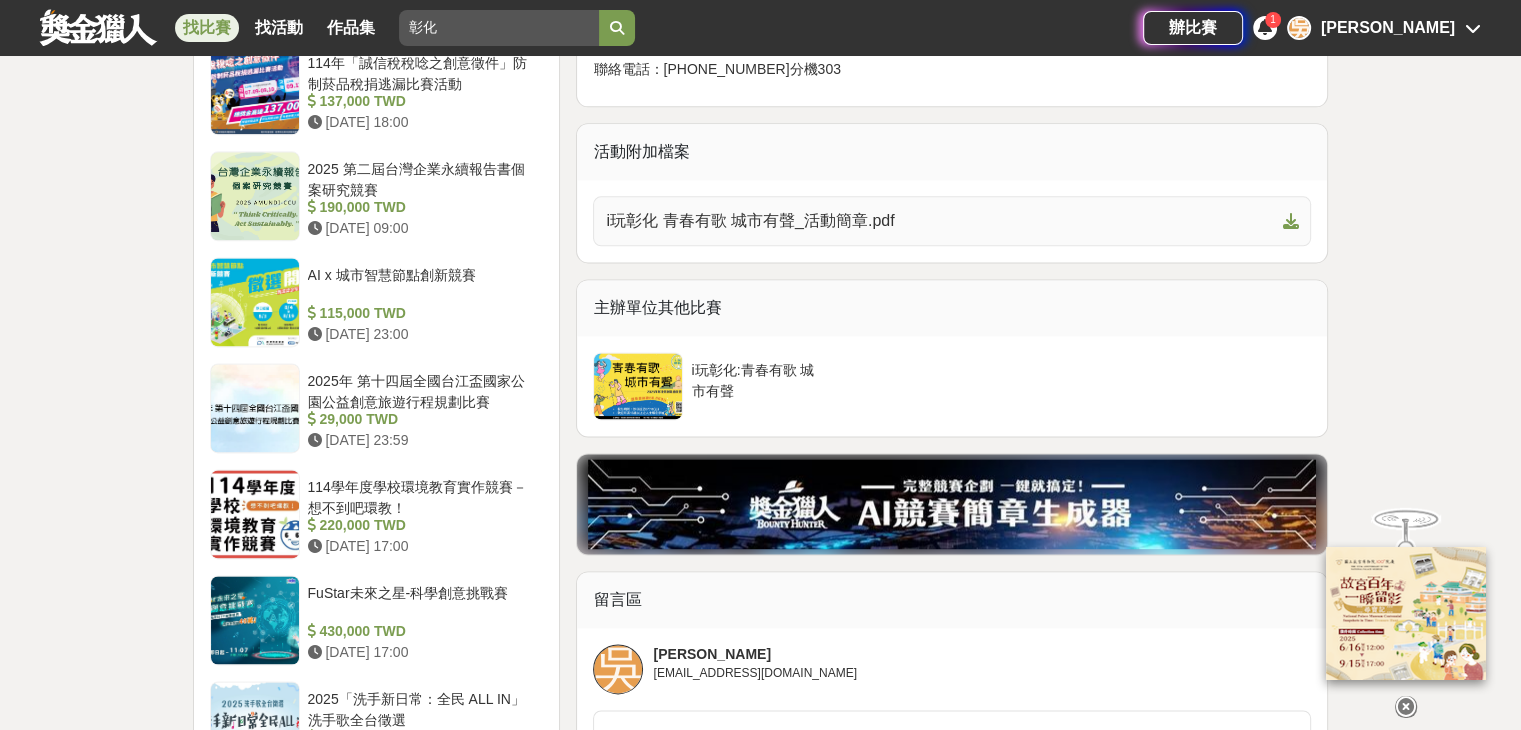 click on "i玩彰化 青春有歌 城市有聲_活動簡章.pdf" at bounding box center [940, 221] 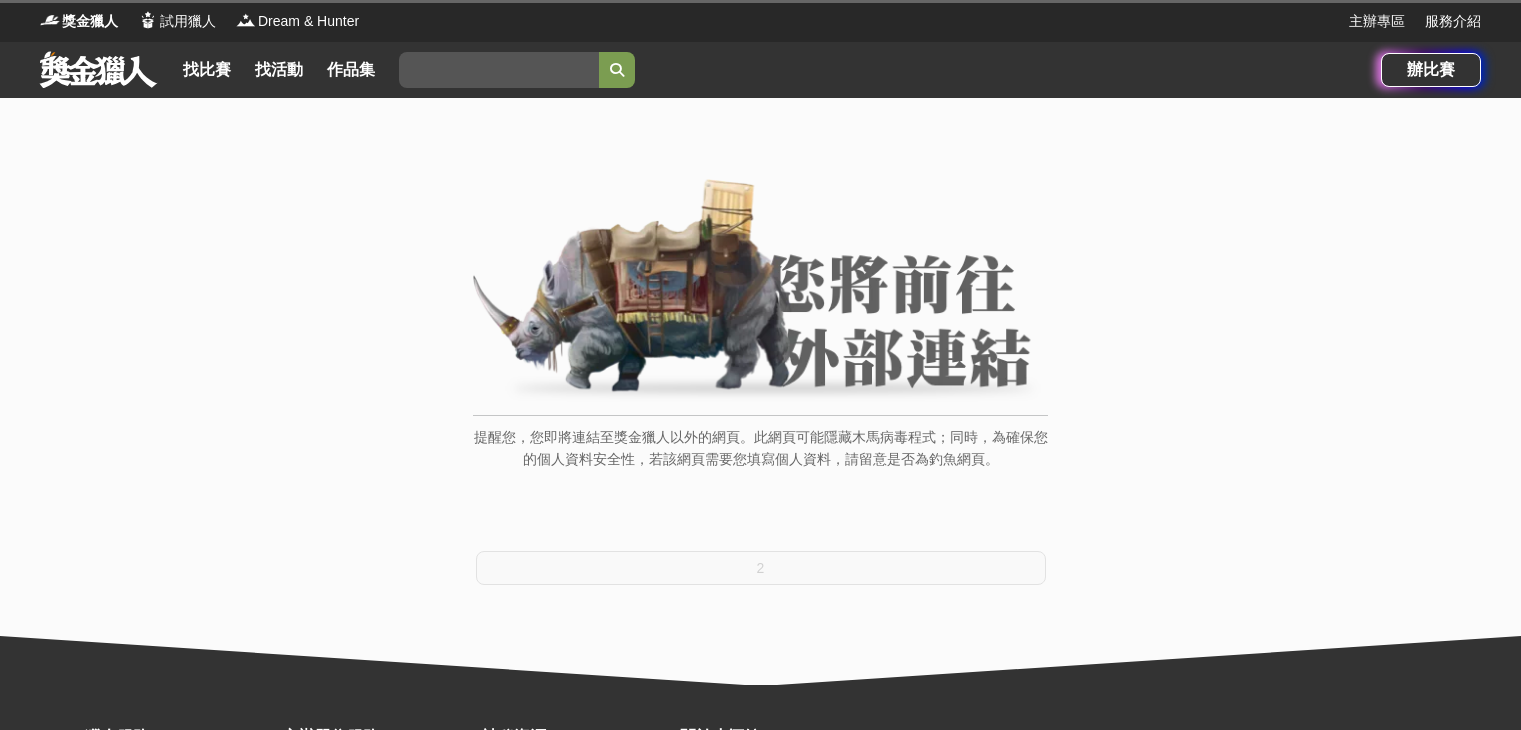 scroll, scrollTop: 0, scrollLeft: 0, axis: both 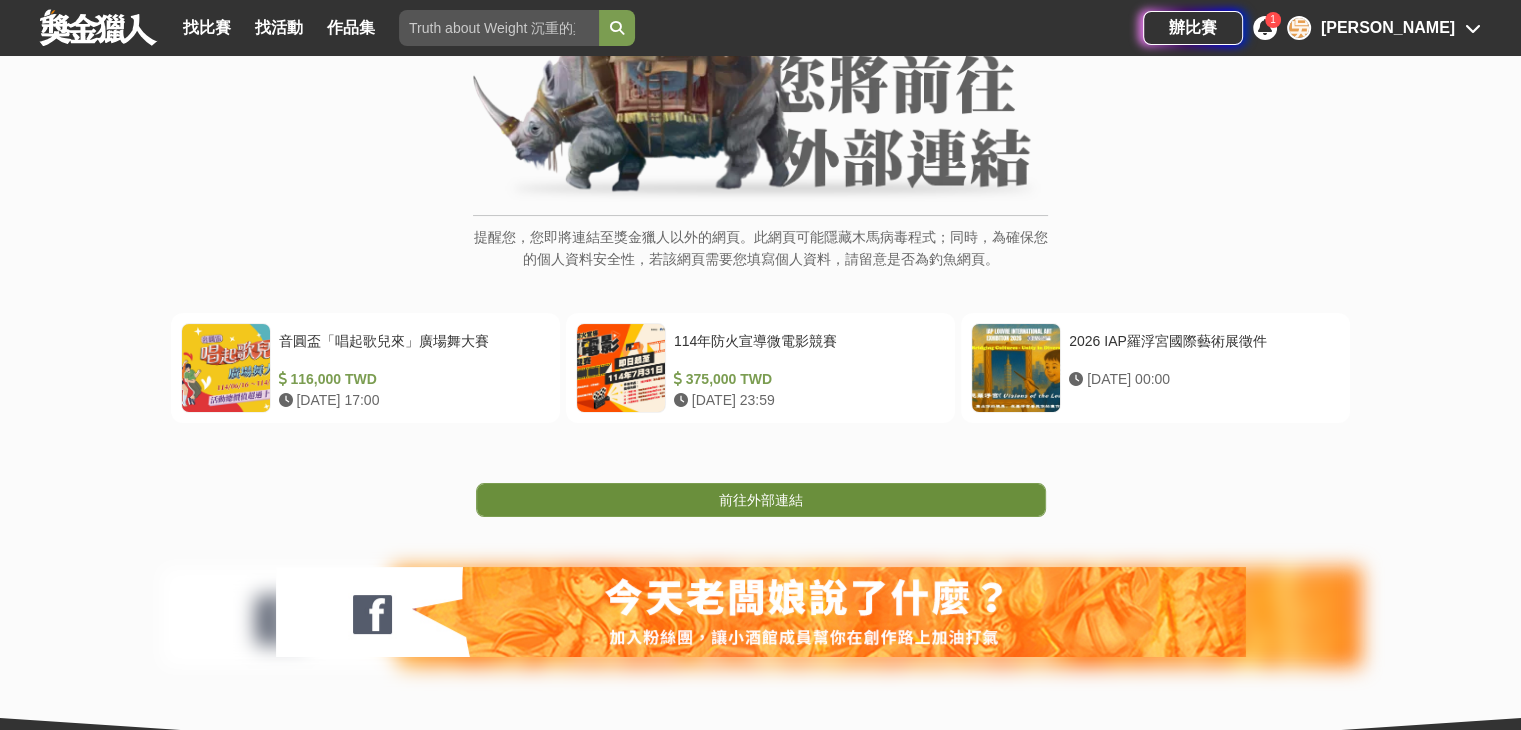 click on "前往外部連結" at bounding box center [761, 500] 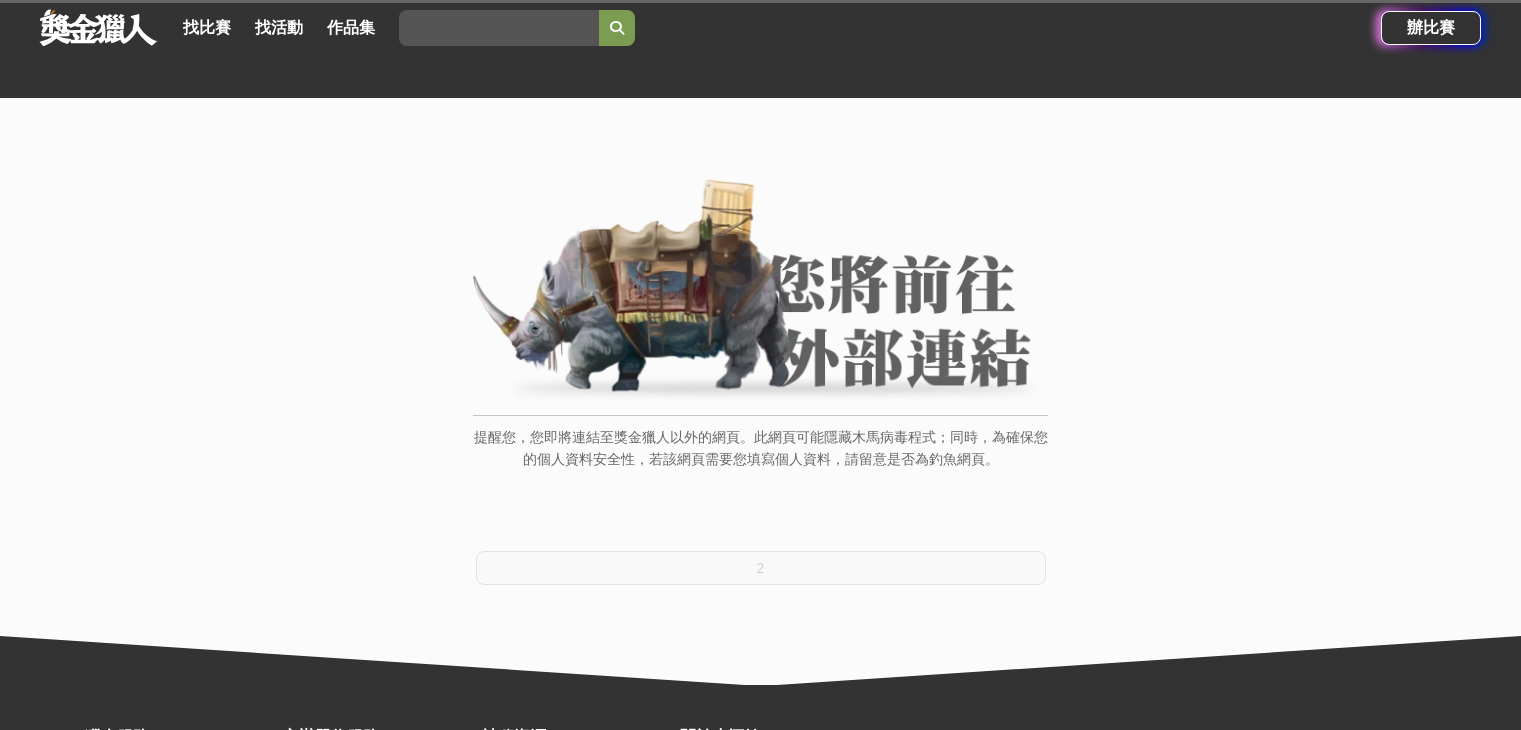 scroll, scrollTop: 200, scrollLeft: 0, axis: vertical 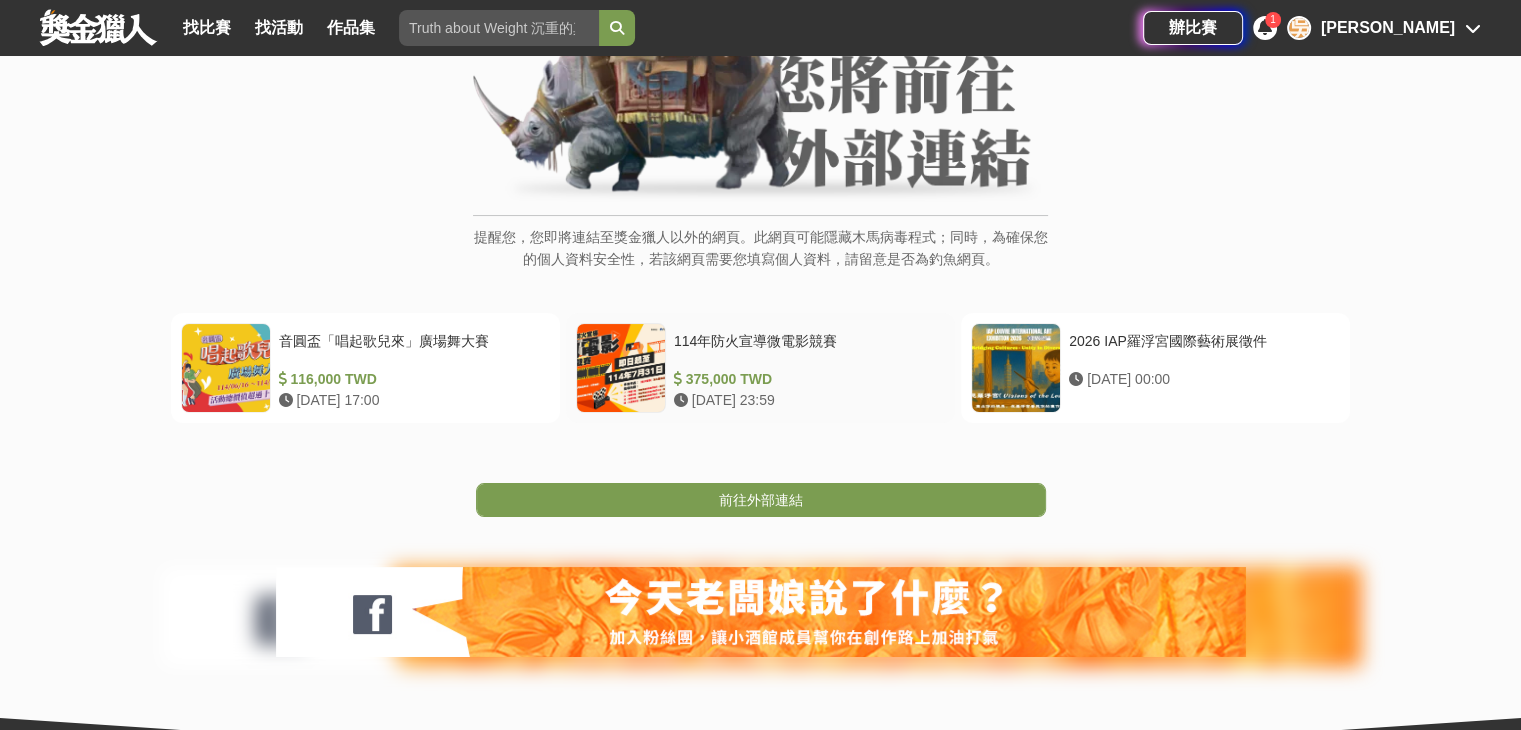 click on "114年防火宣導微電影競賽" at bounding box center (805, 350) 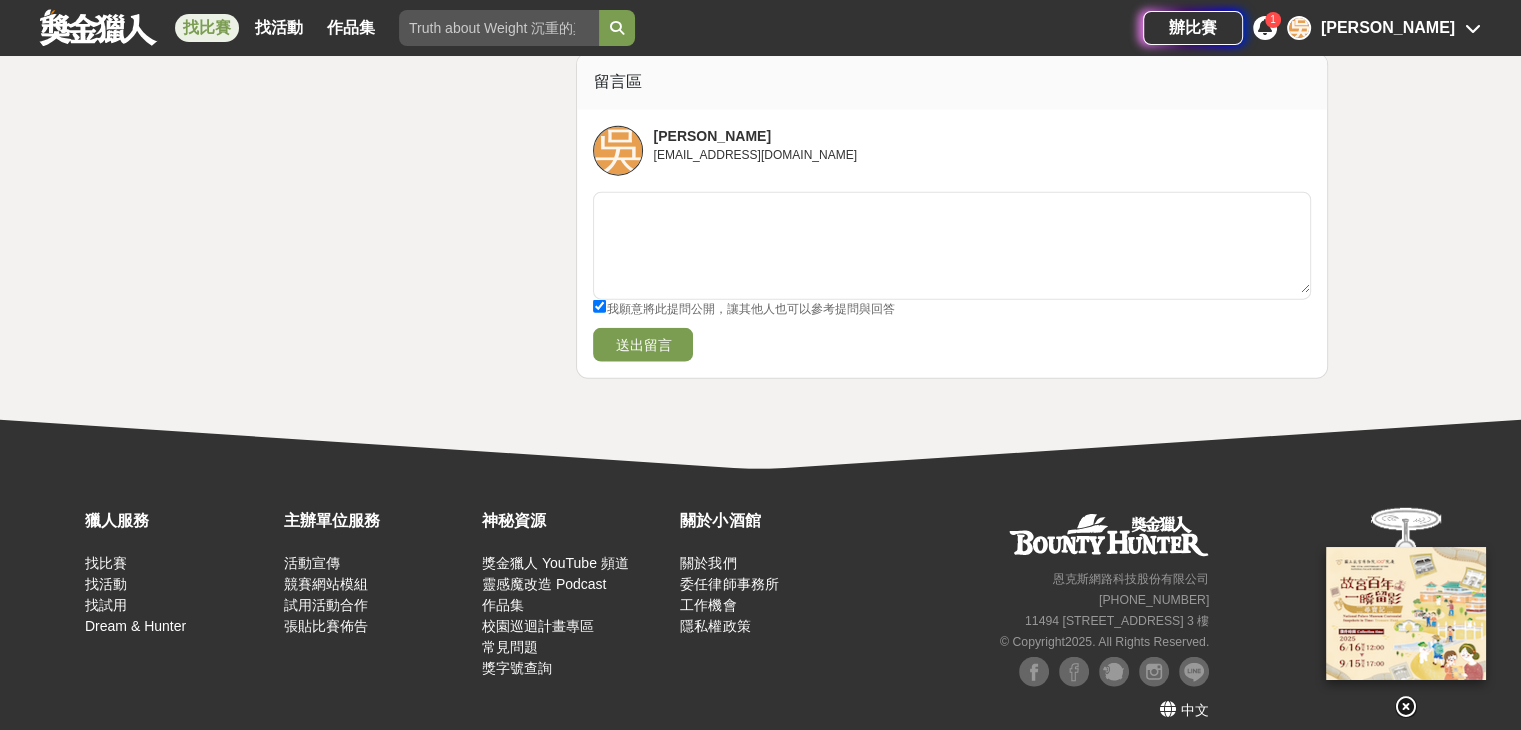 scroll, scrollTop: 4709, scrollLeft: 0, axis: vertical 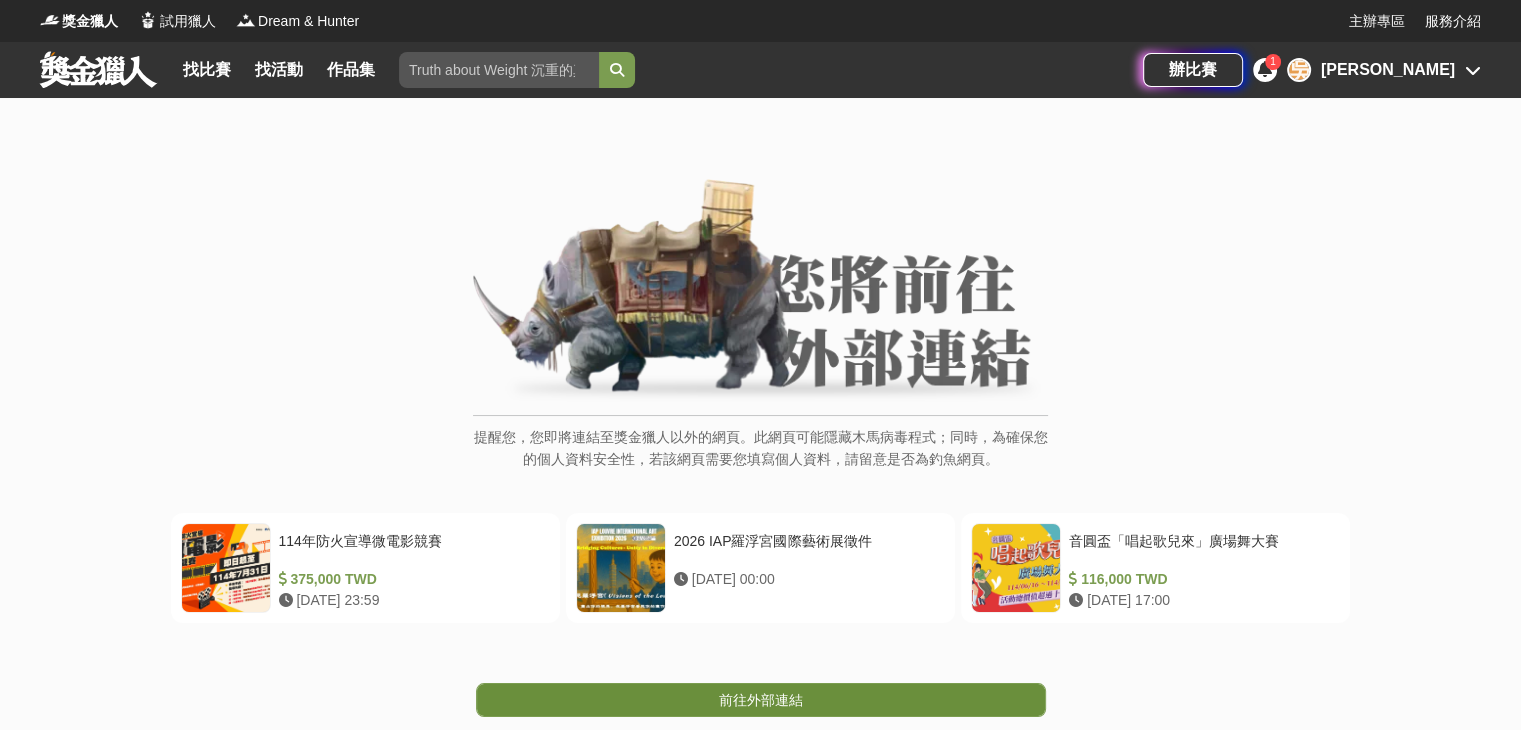 click on "前往外部連結" at bounding box center [761, 700] 